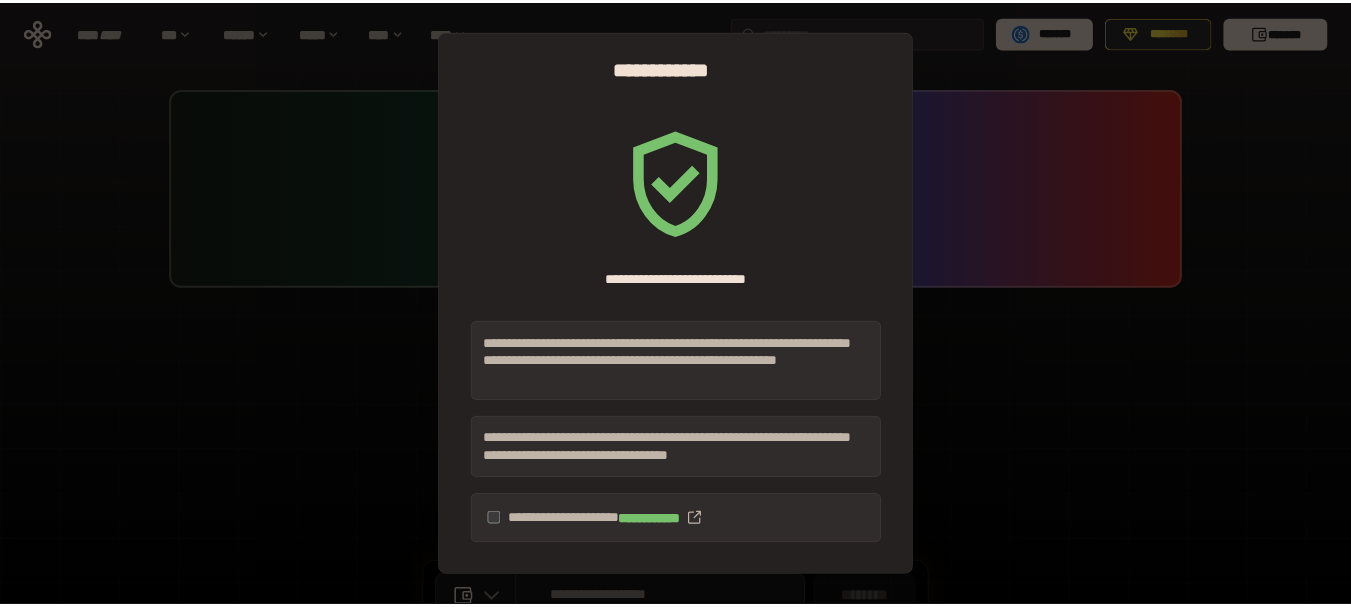 scroll, scrollTop: 0, scrollLeft: 0, axis: both 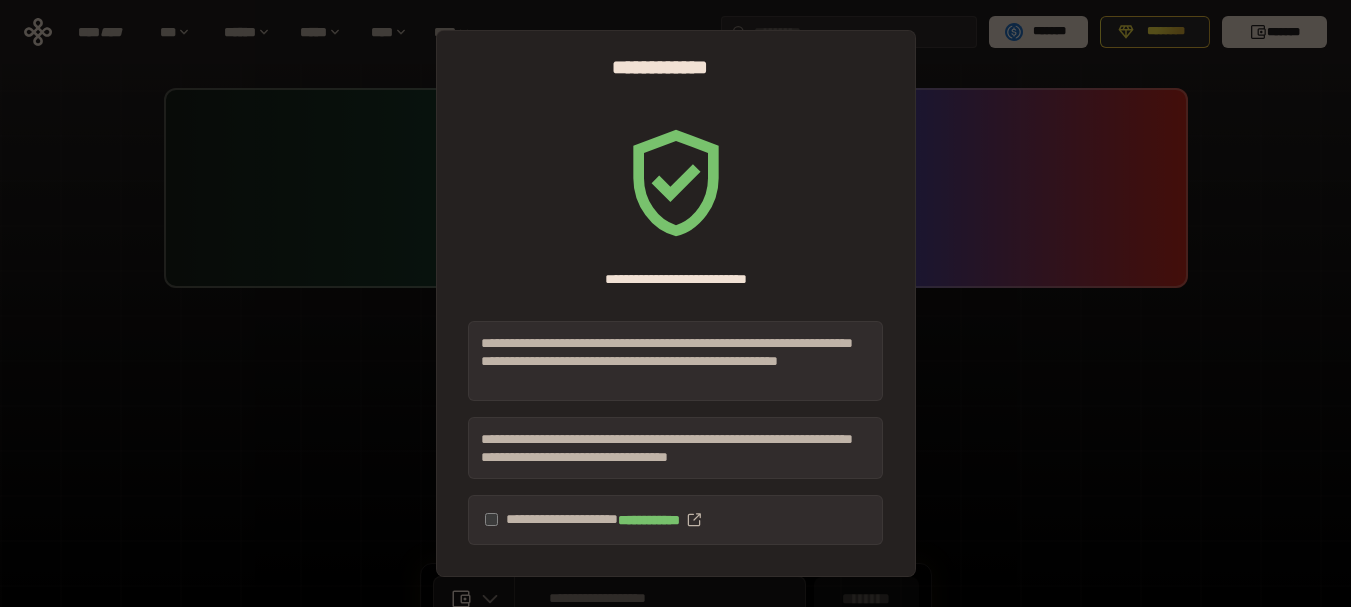 click on "**********" at bounding box center (675, 448) 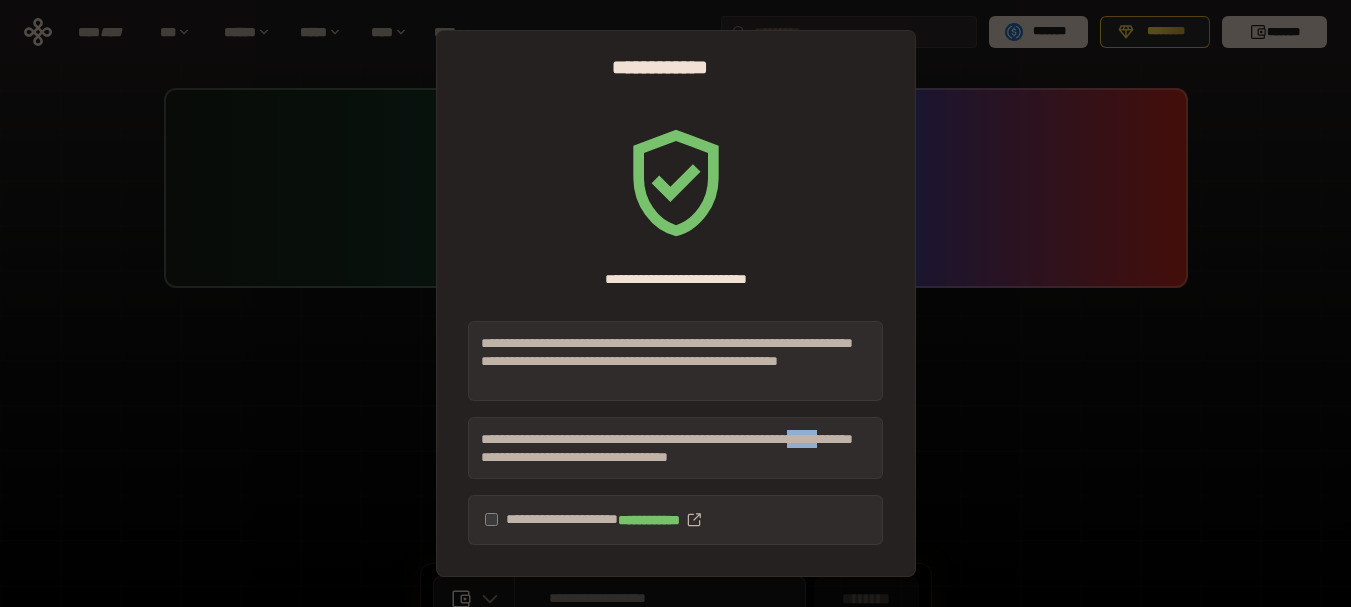 scroll, scrollTop: 69, scrollLeft: 0, axis: vertical 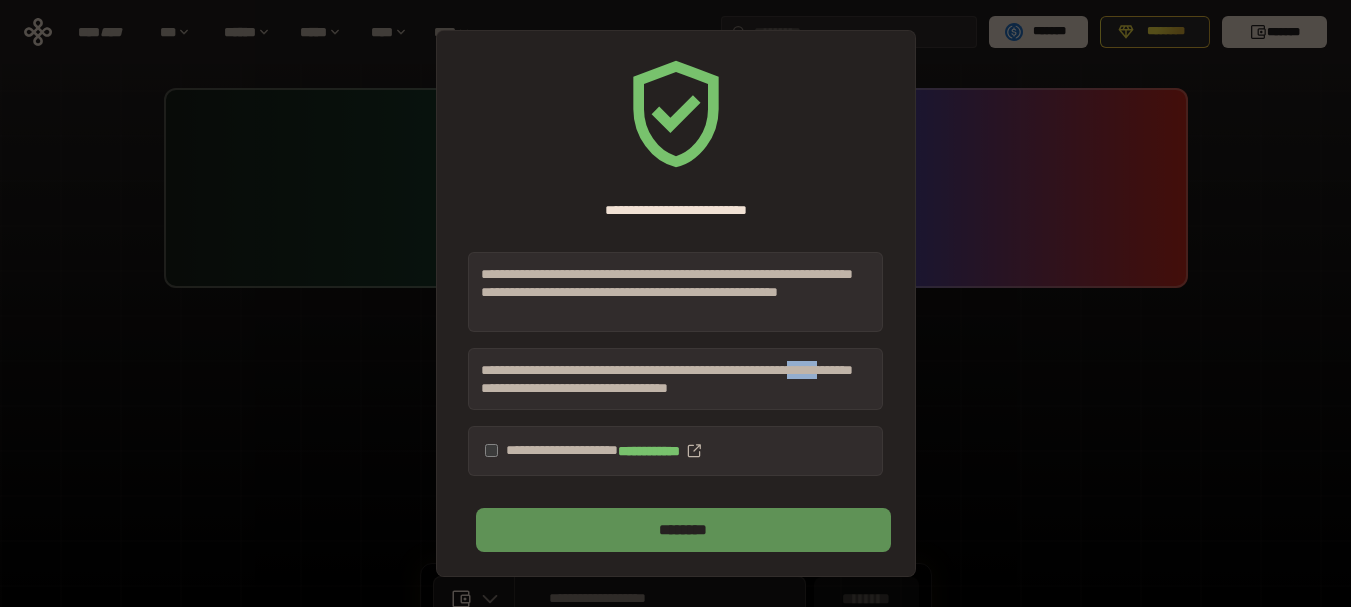 click on "********" at bounding box center (683, 530) 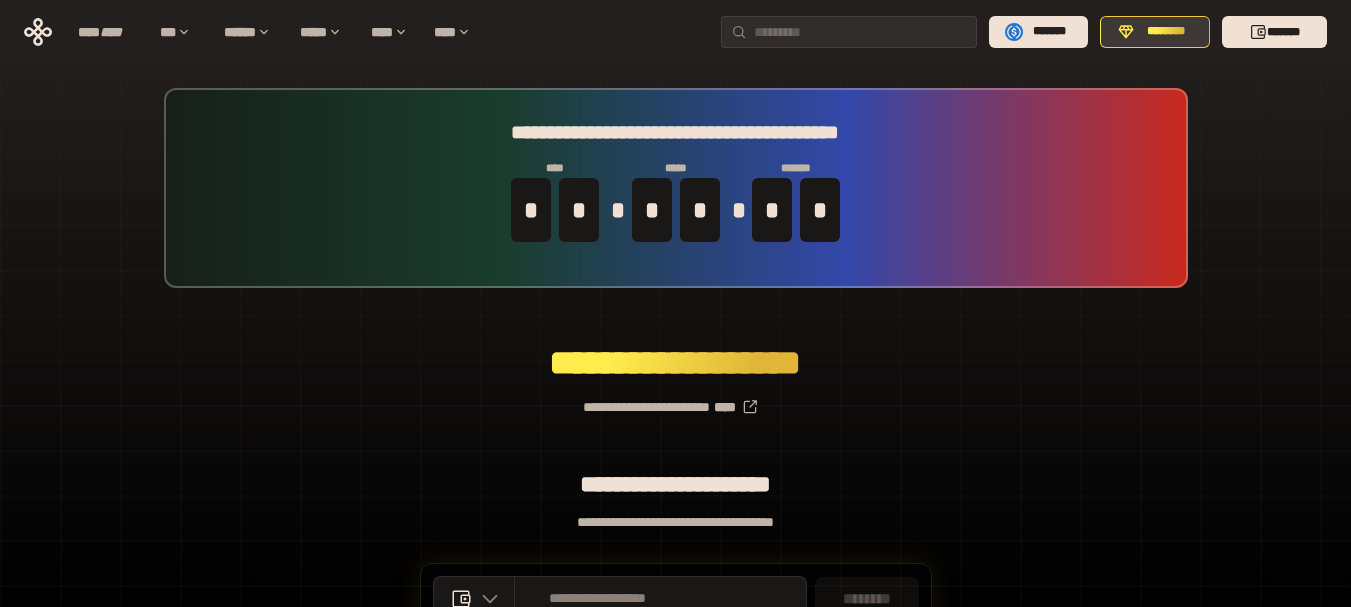 click on "********" at bounding box center (1166, 32) 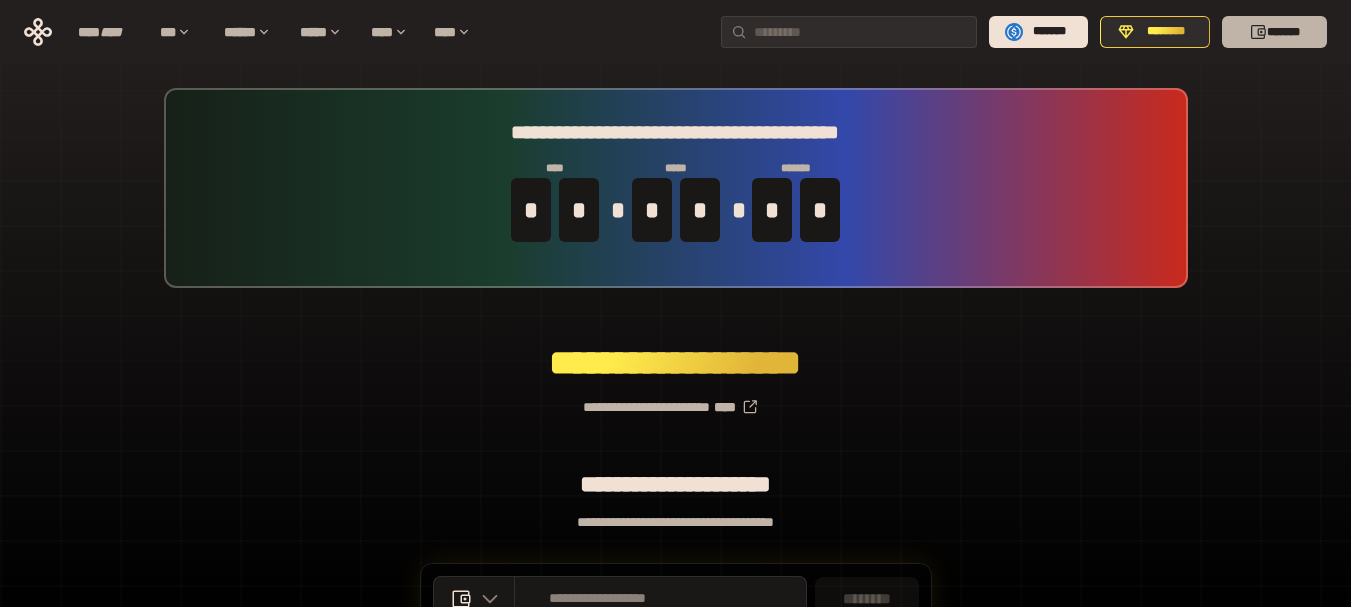 click on "*******" at bounding box center (1274, 32) 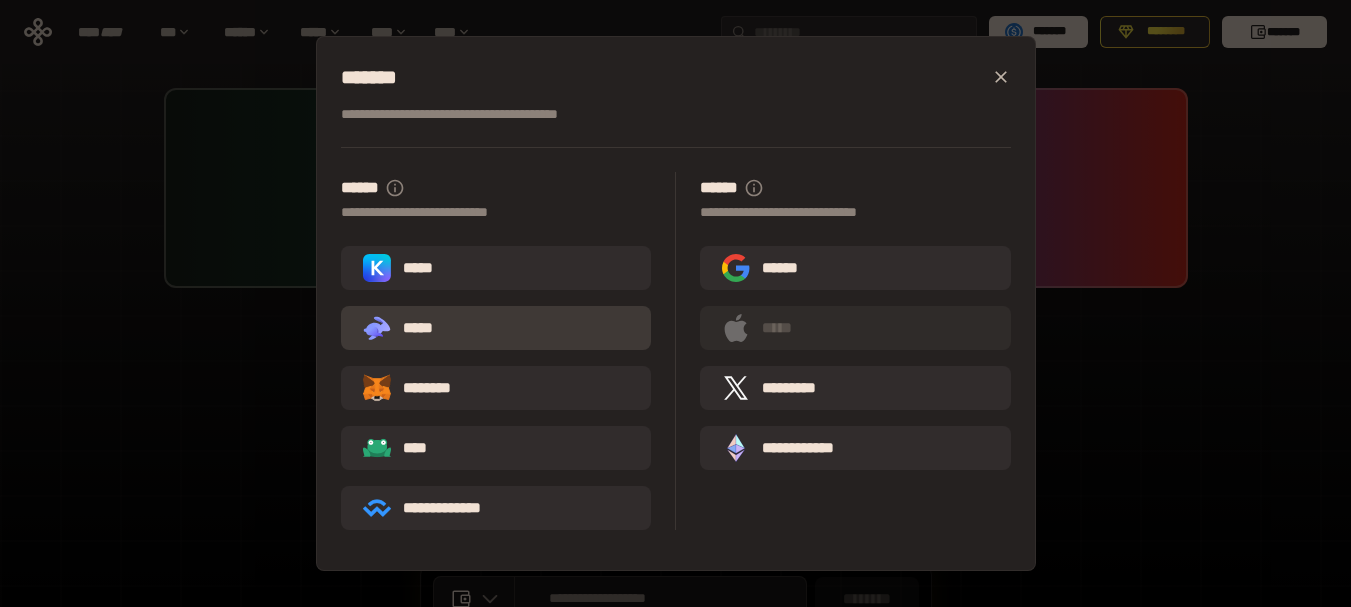 click on ".st0{fill:url(#SVGID_1_);}
.st1{fill-rule:evenodd;clip-rule:evenodd;fill:url(#SVGID_00000161597173617360504640000012432366591255278478_);}
.st2{fill-rule:evenodd;clip-rule:evenodd;fill:url(#SVGID_00000021803777515098205300000017382971856690286485_);}
.st3{fill:url(#SVGID_00000031192219548086493050000012287181694732331425_);}
*****" at bounding box center [496, 328] 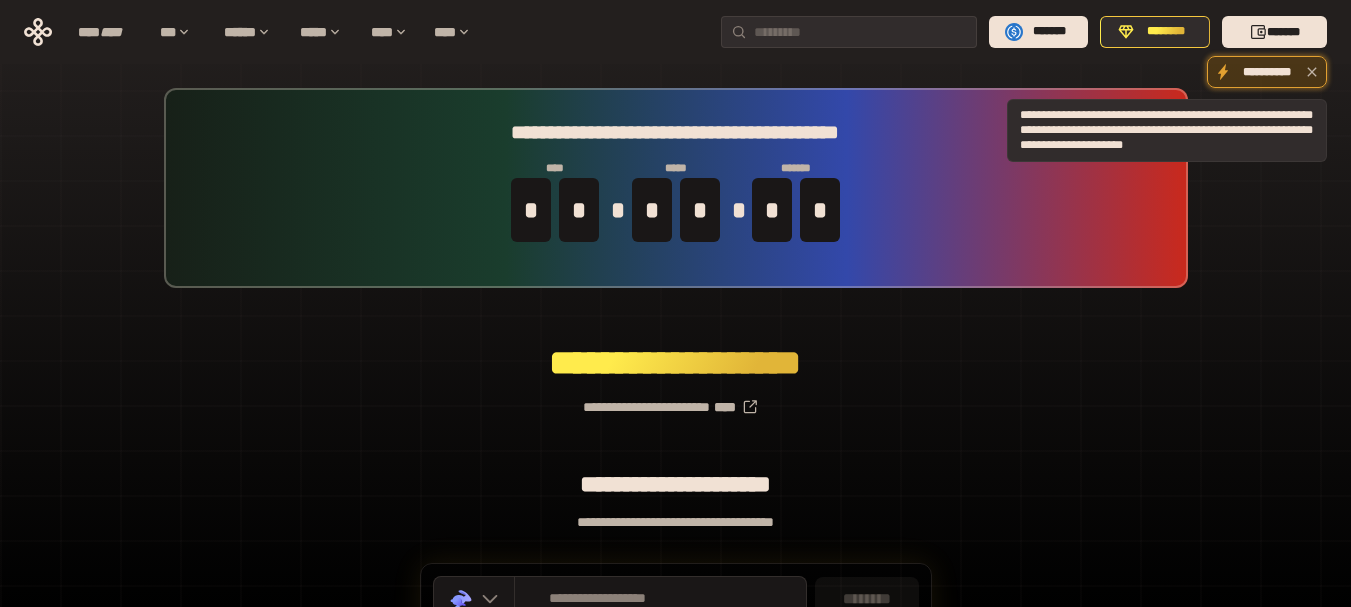 click on "**********" at bounding box center [1267, 72] 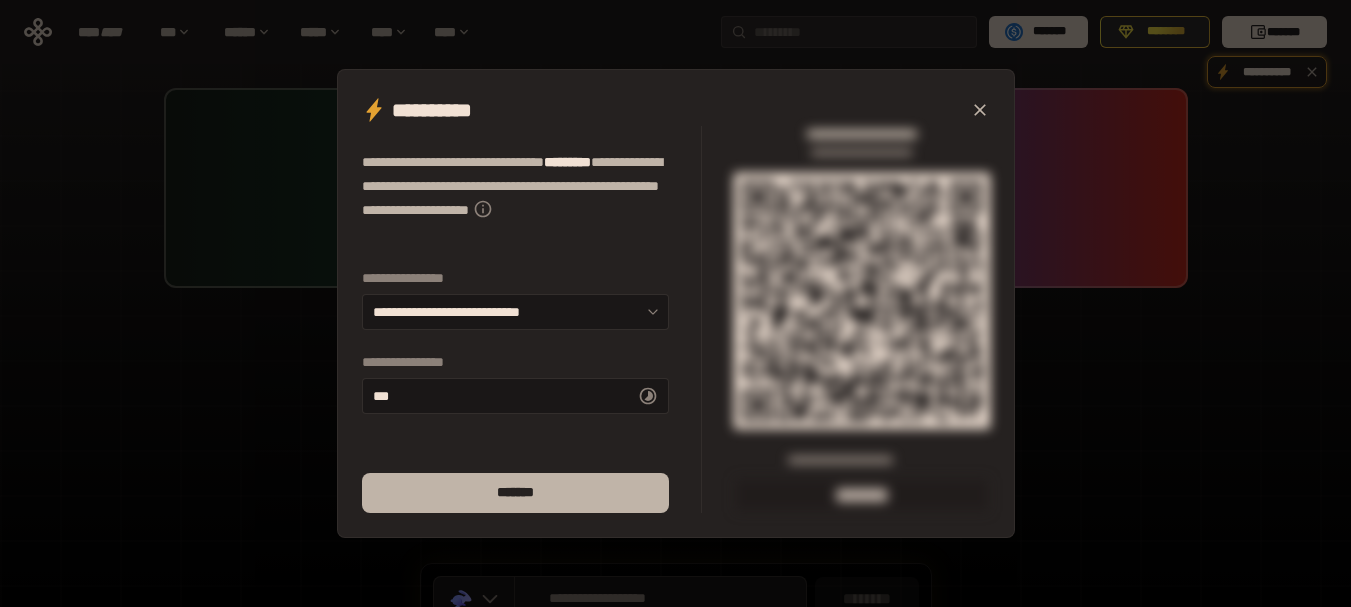 click on "*******" at bounding box center (515, 493) 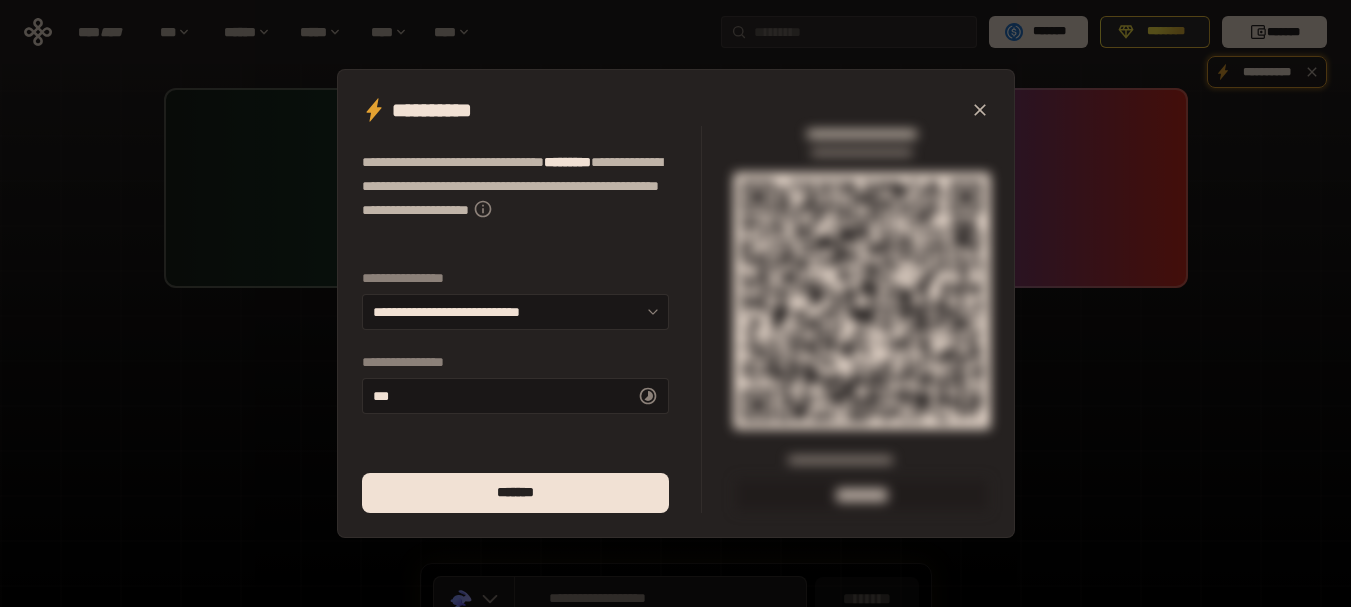 click at bounding box center [980, 110] 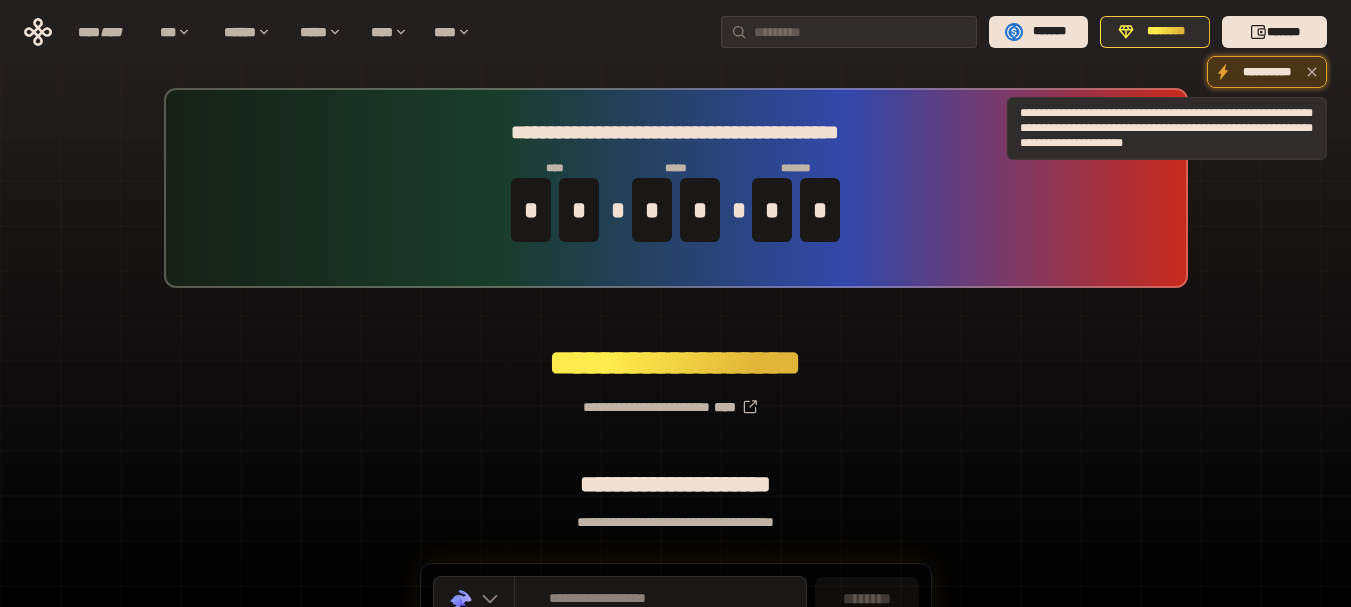 click at bounding box center (1312, 72) 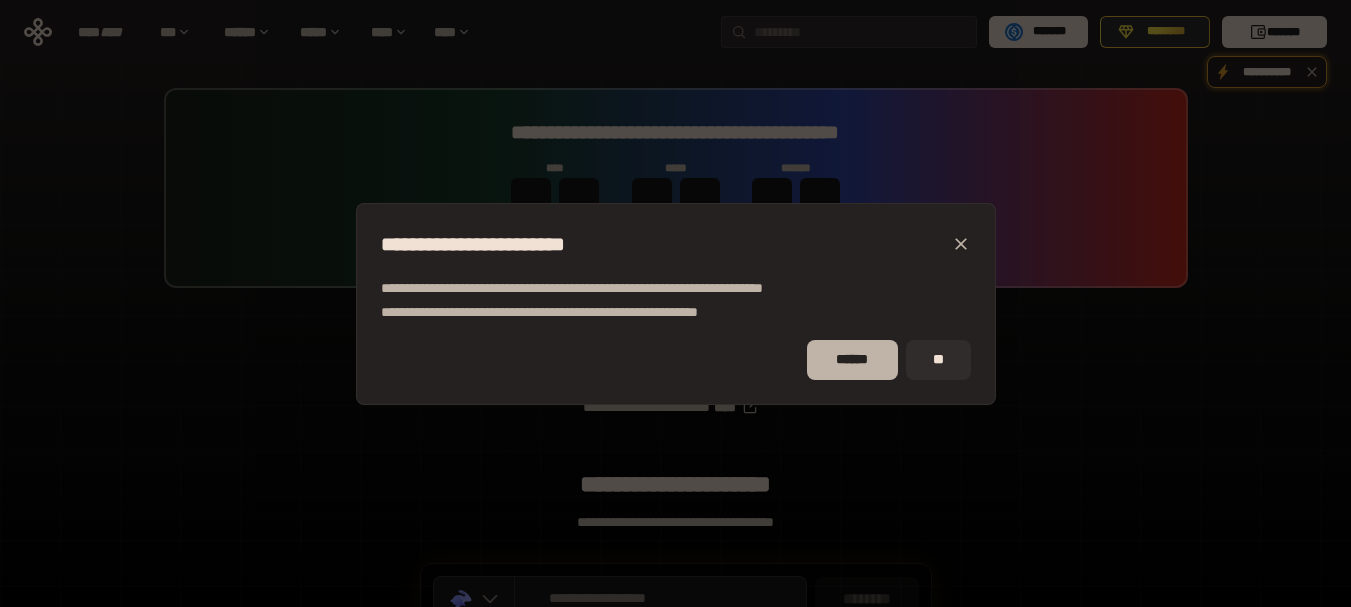 click on "******" at bounding box center (852, 360) 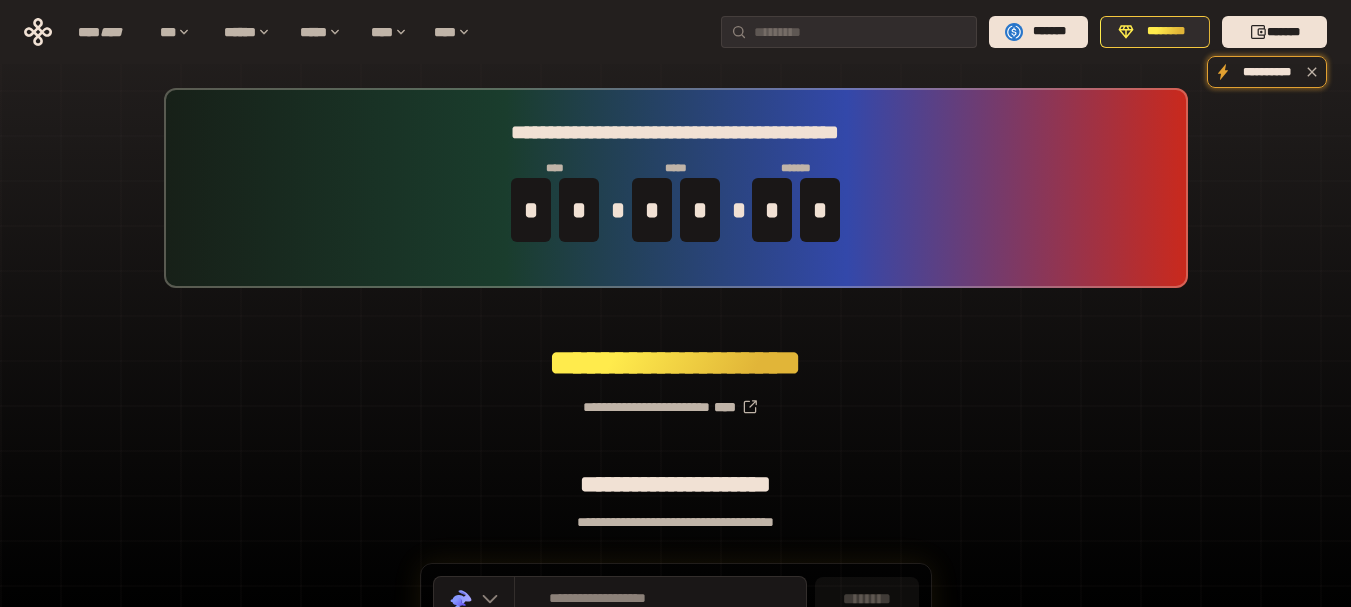 click on "**********" at bounding box center (675, 399) 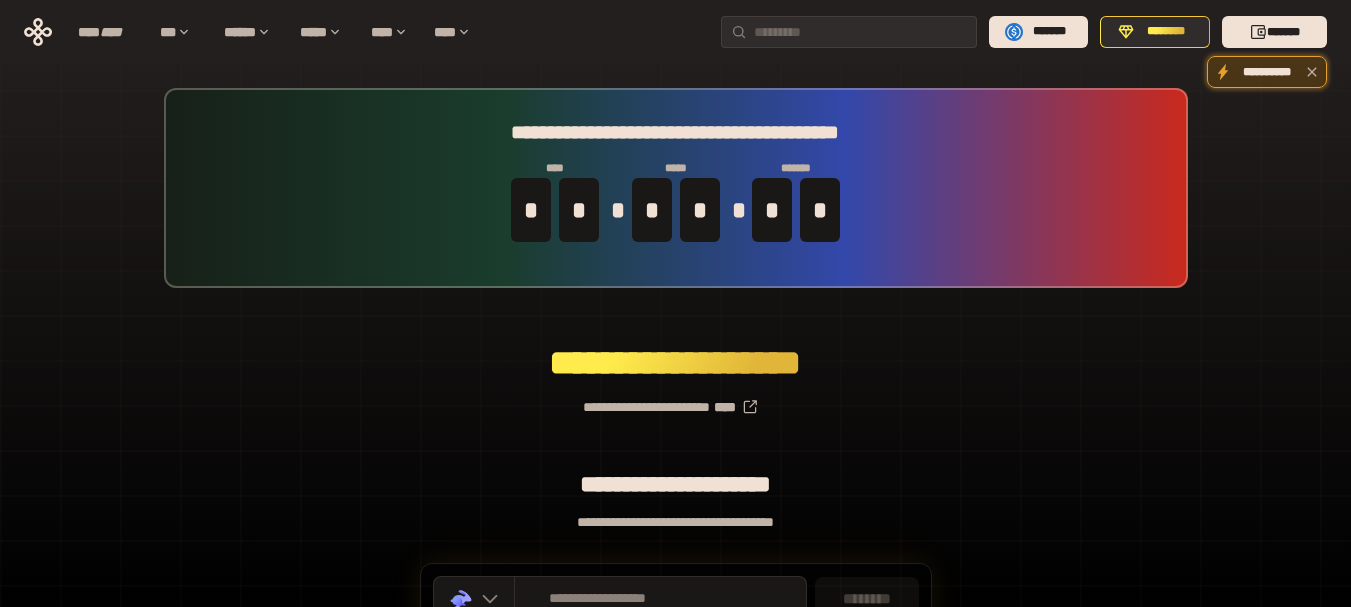 click on "**********" at bounding box center [1267, 72] 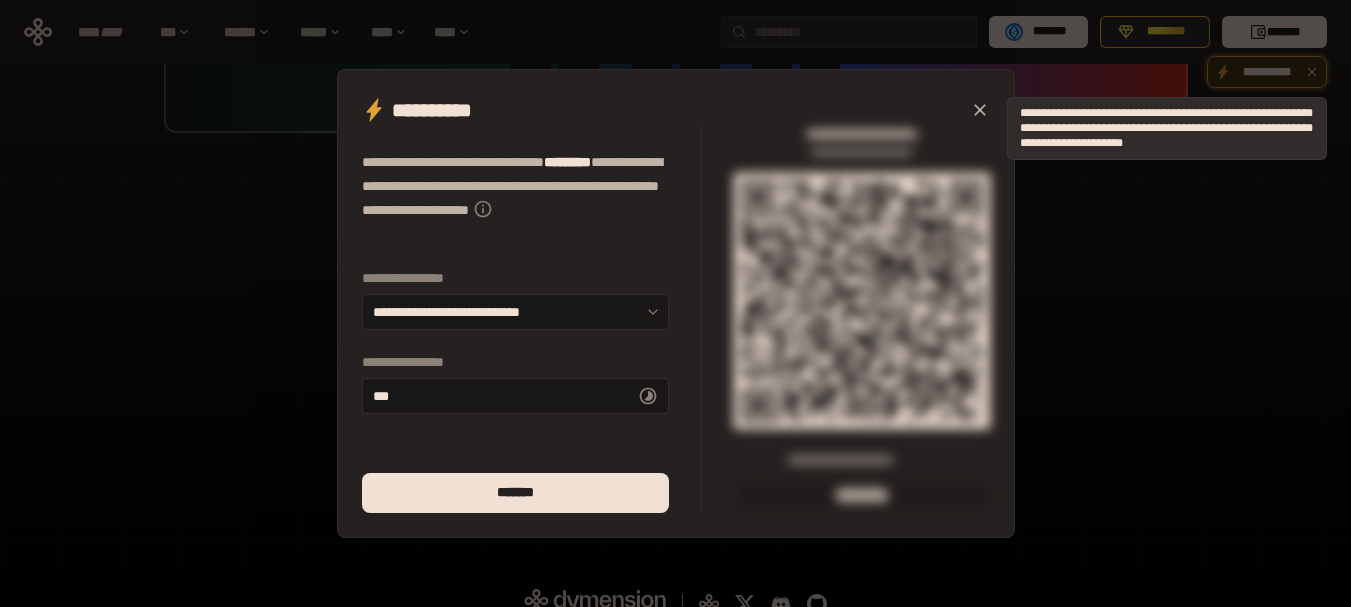 scroll, scrollTop: 176, scrollLeft: 0, axis: vertical 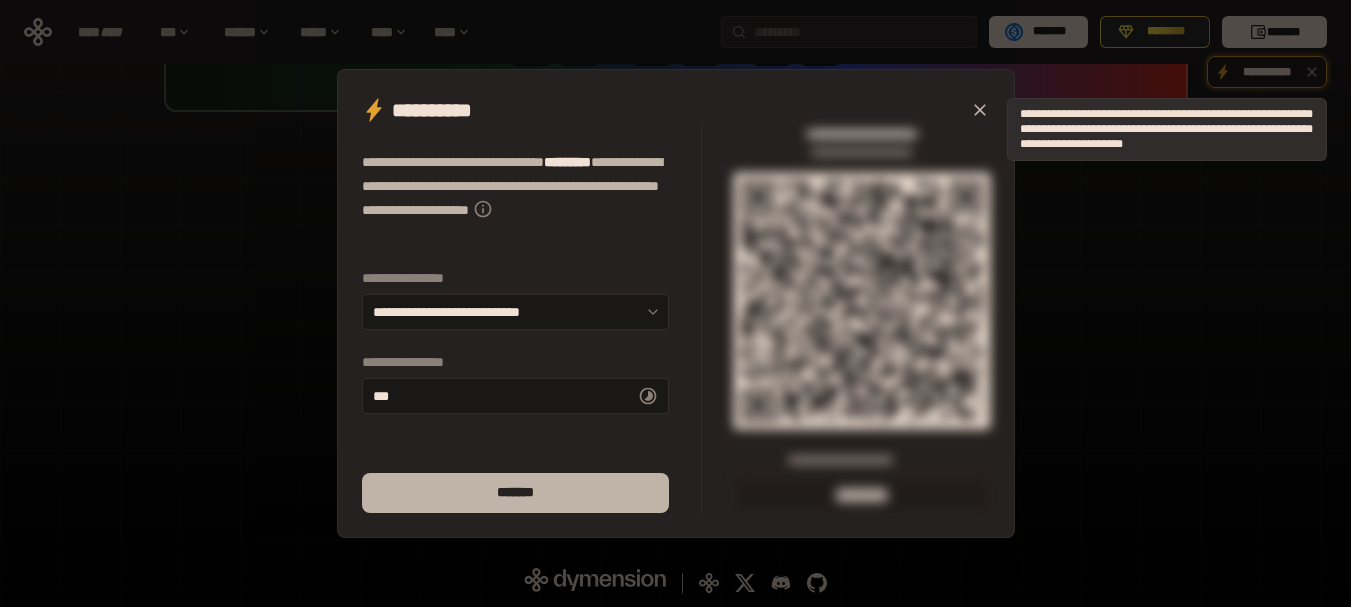 click on "*******" at bounding box center (515, 493) 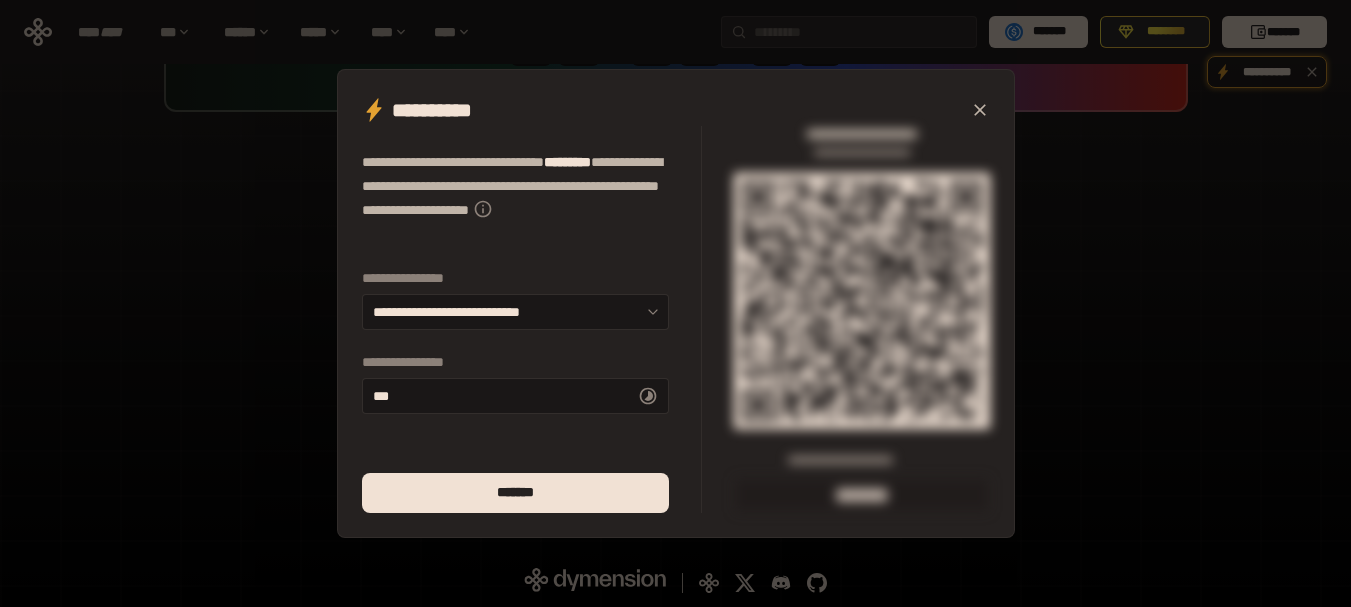 click 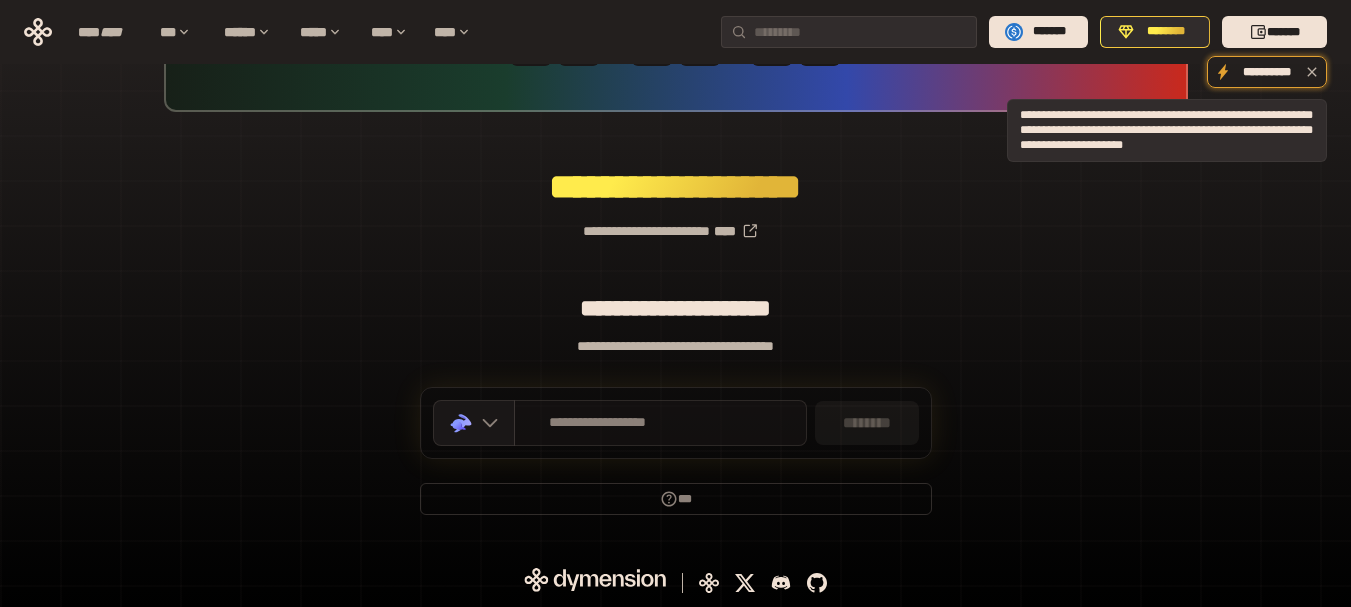 click on "**********" at bounding box center [660, 423] 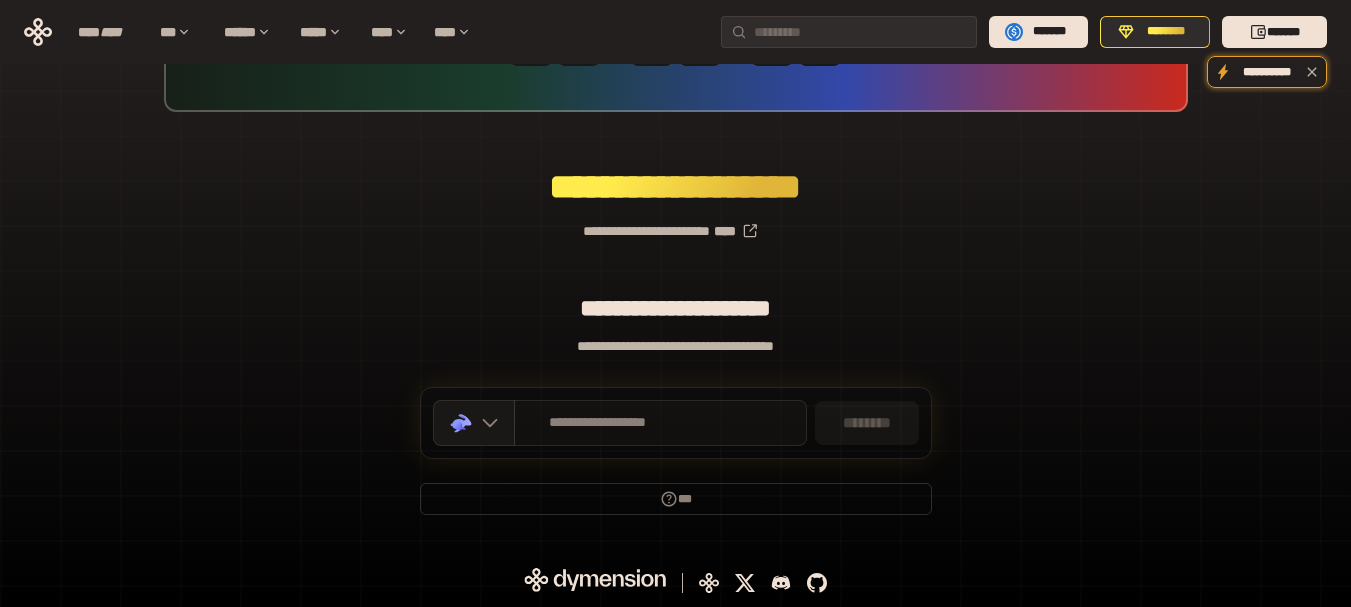 click on "**********" at bounding box center [660, 423] 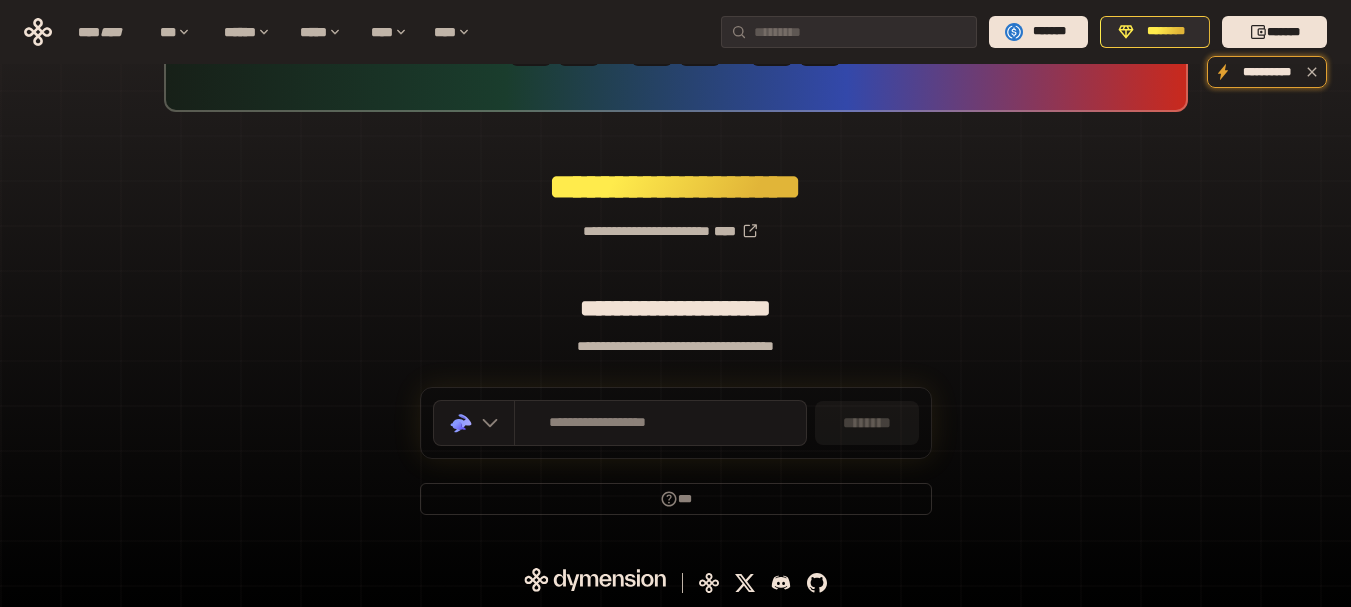 click on "********" at bounding box center [867, 423] 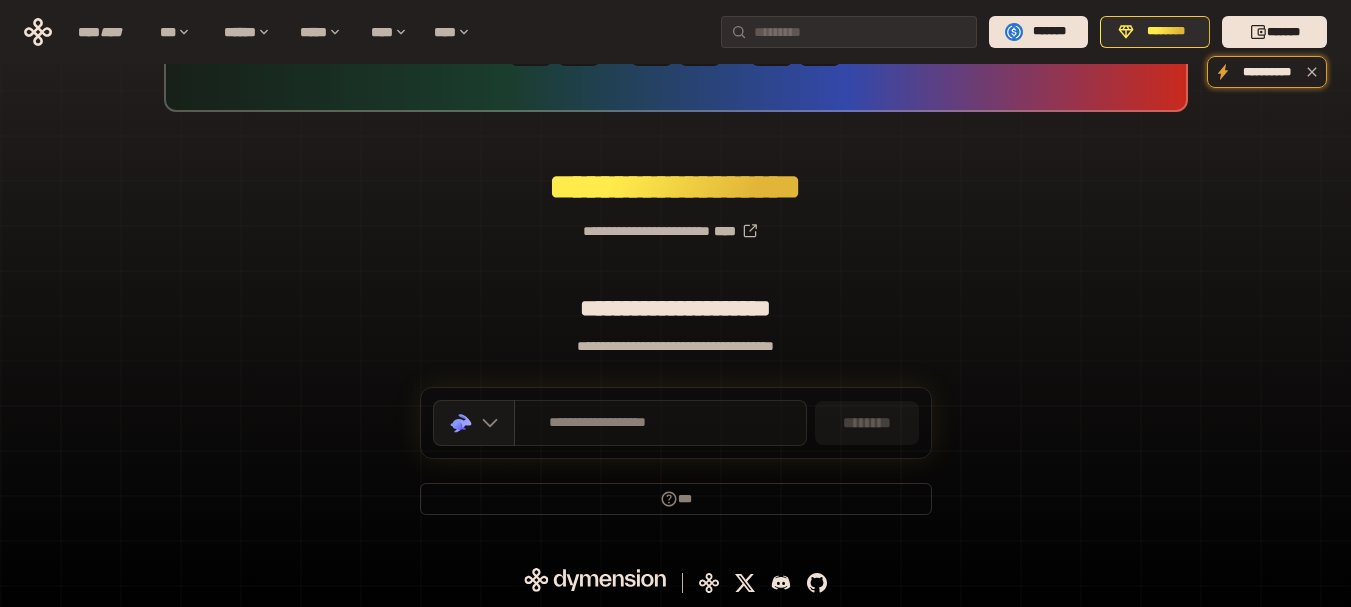 click on "**********" at bounding box center [660, 423] 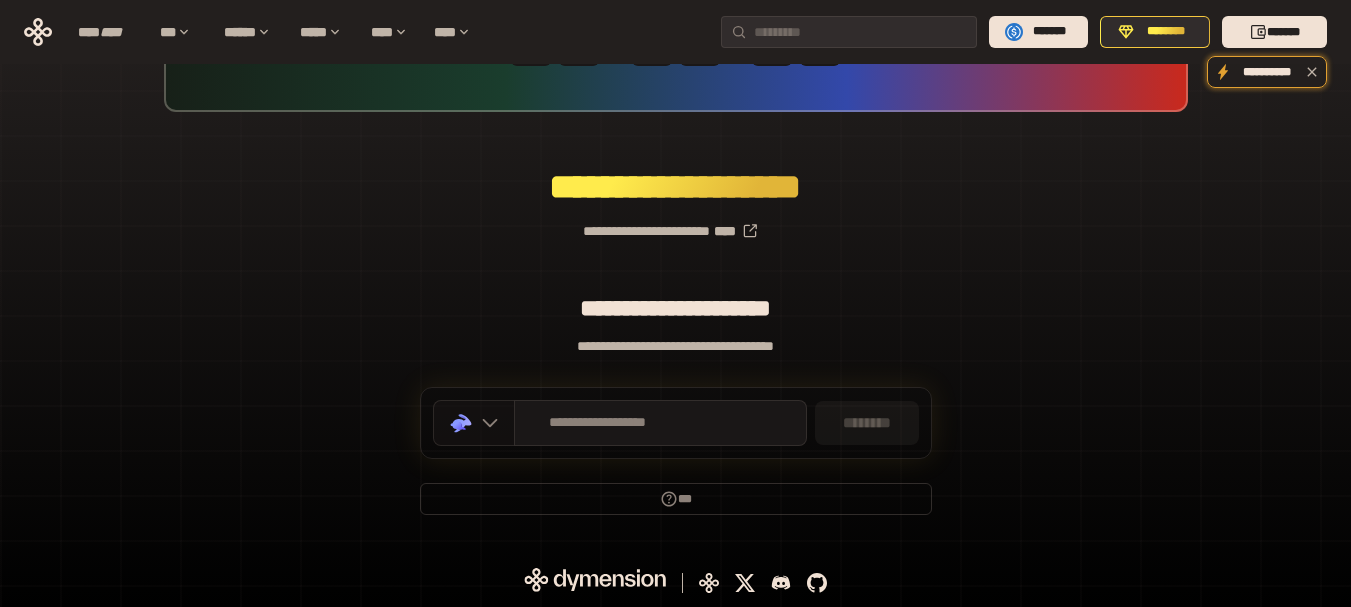 click 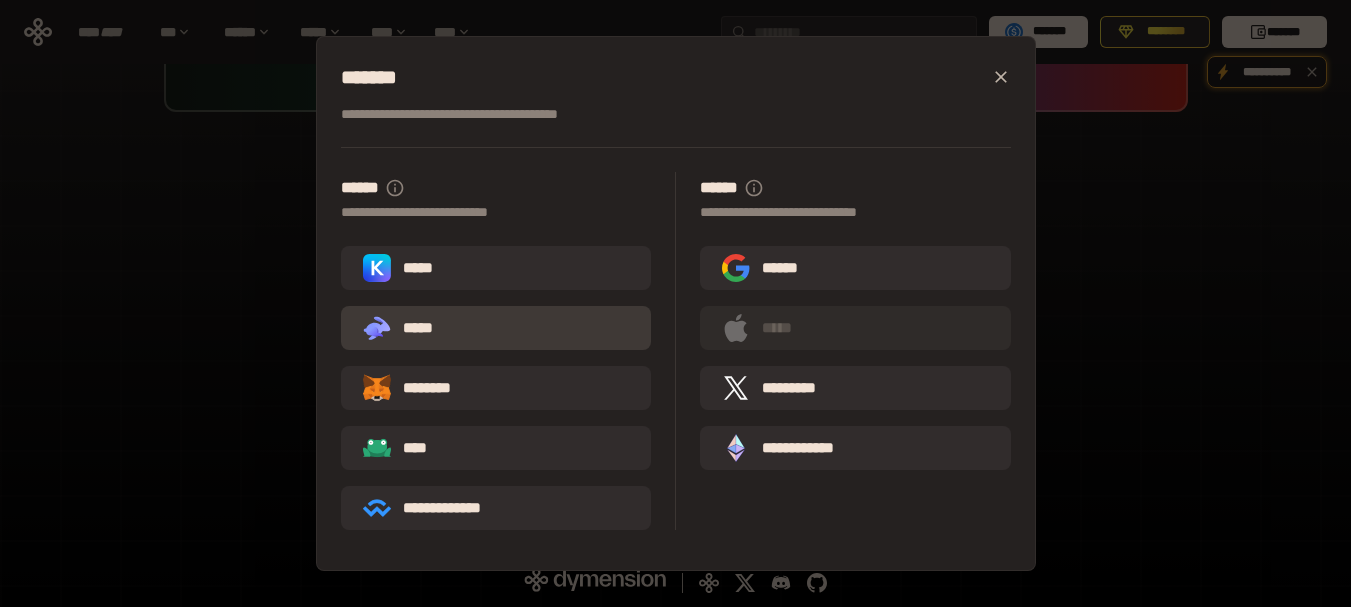 click on ".st0{fill:url(#SVGID_1_);}
.st1{fill-rule:evenodd;clip-rule:evenodd;fill:url(#SVGID_00000161597173617360504640000012432366591255278478_);}
.st2{fill-rule:evenodd;clip-rule:evenodd;fill:url(#SVGID_00000021803777515098205300000017382971856690286485_);}
.st3{fill:url(#SVGID_00000031192219548086493050000012287181694732331425_);}
*****" at bounding box center (496, 328) 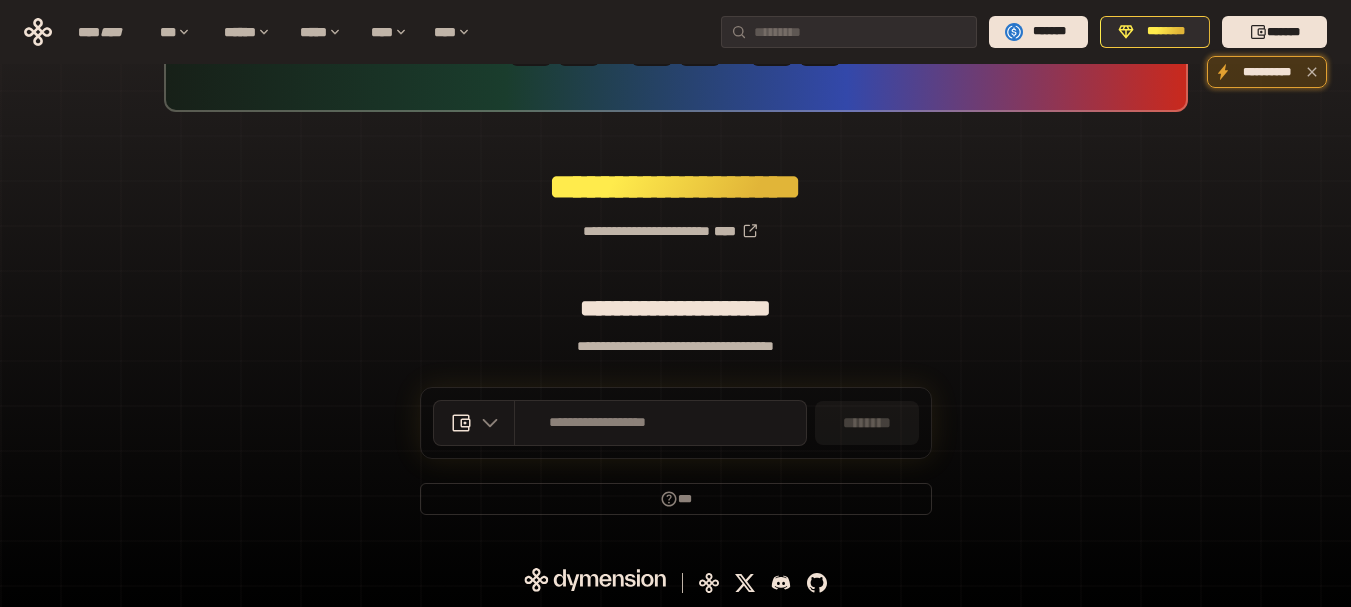 click 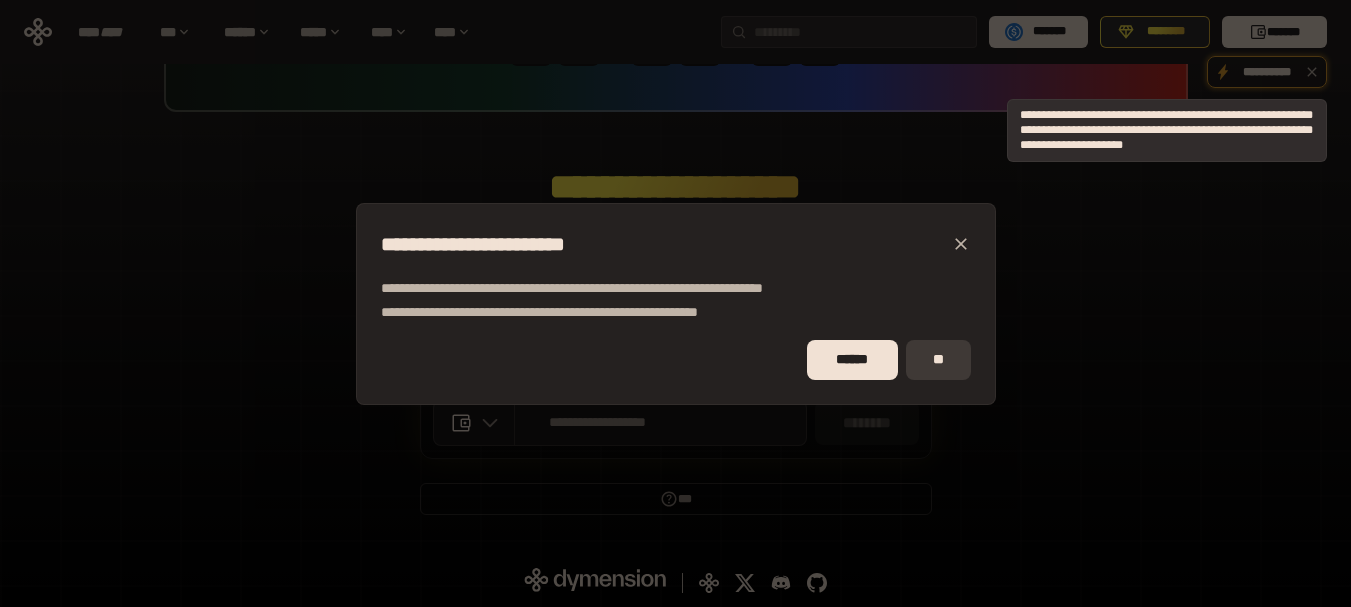 click on "**" at bounding box center (938, 360) 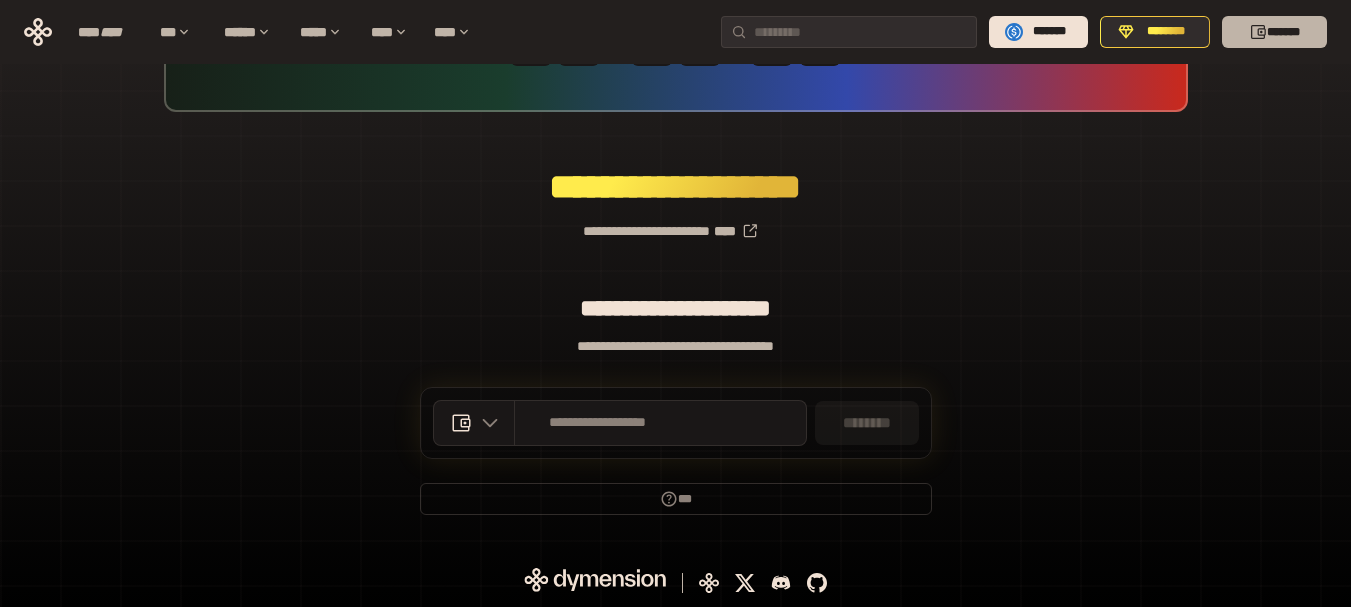 click on "*******" at bounding box center [1274, 32] 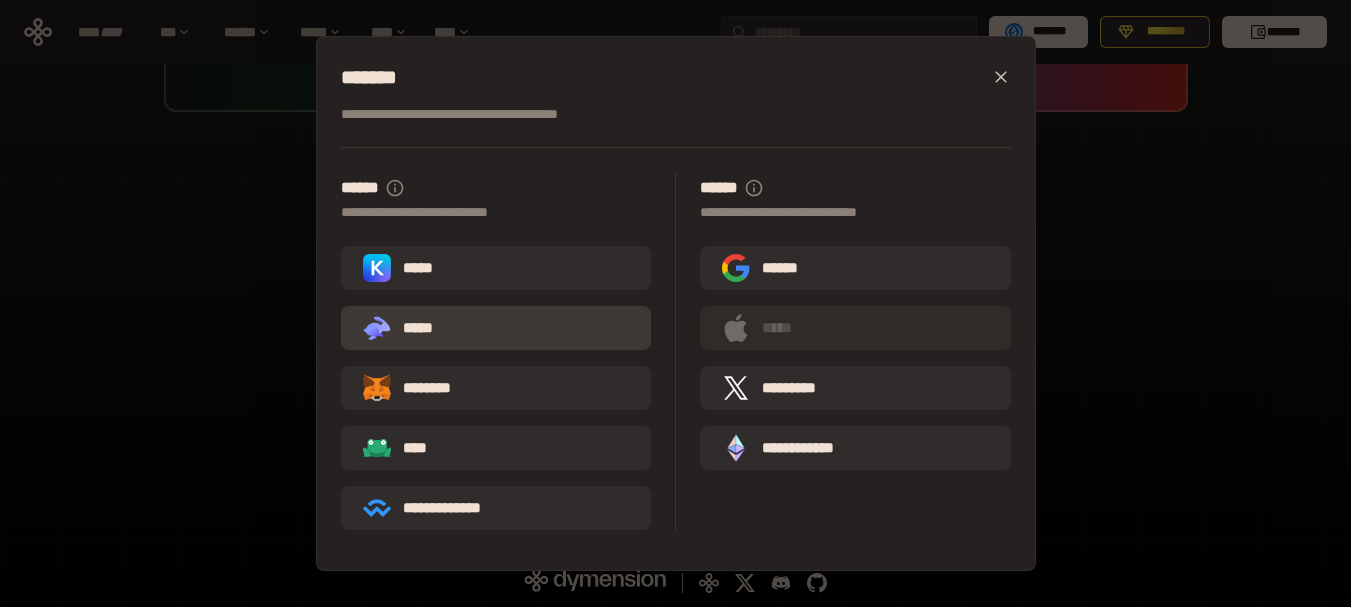 click on ".st0{fill:url(#SVGID_1_);}
.st1{fill-rule:evenodd;clip-rule:evenodd;fill:url(#SVGID_00000161597173617360504640000012432366591255278478_);}
.st2{fill-rule:evenodd;clip-rule:evenodd;fill:url(#SVGID_00000021803777515098205300000017382971856690286485_);}
.st3{fill:url(#SVGID_00000031192219548086493050000012287181694732331425_);}
*****" at bounding box center [496, 328] 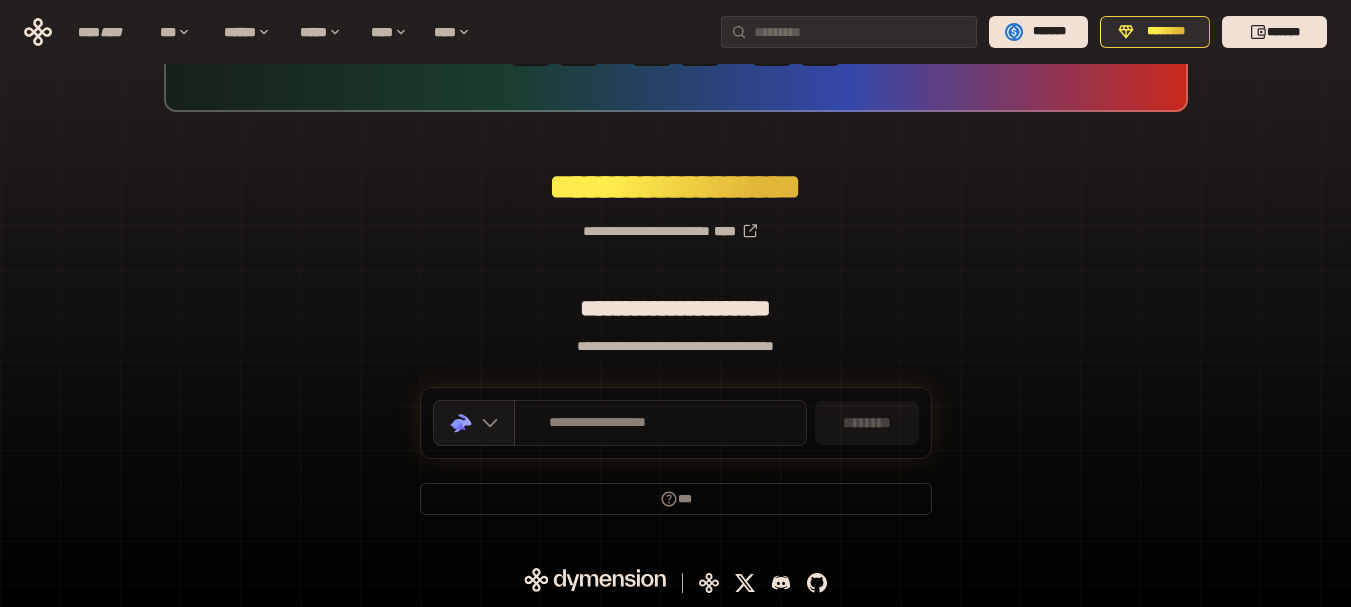 click on "**********" at bounding box center (660, 423) 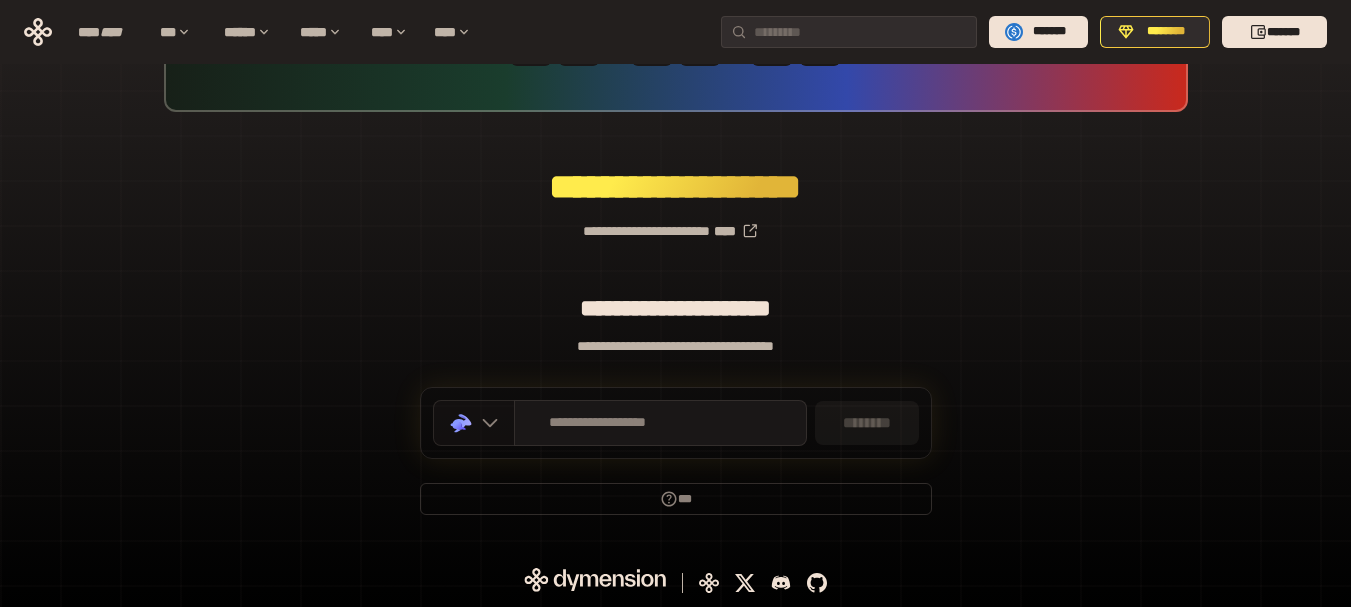 click on ".st0{fill:url(#SVGID_1_);}
.st1{fill-rule:evenodd;clip-rule:evenodd;fill:url(#SVGID_00000161597173617360504640000012432366591255278478_);}
.st2{fill-rule:evenodd;clip-rule:evenodd;fill:url(#SVGID_00000021803777515098205300000017382971856690286485_);}
.st3{fill:url(#SVGID_00000031192219548086493050000012287181694732331425_);}" at bounding box center (474, 423) 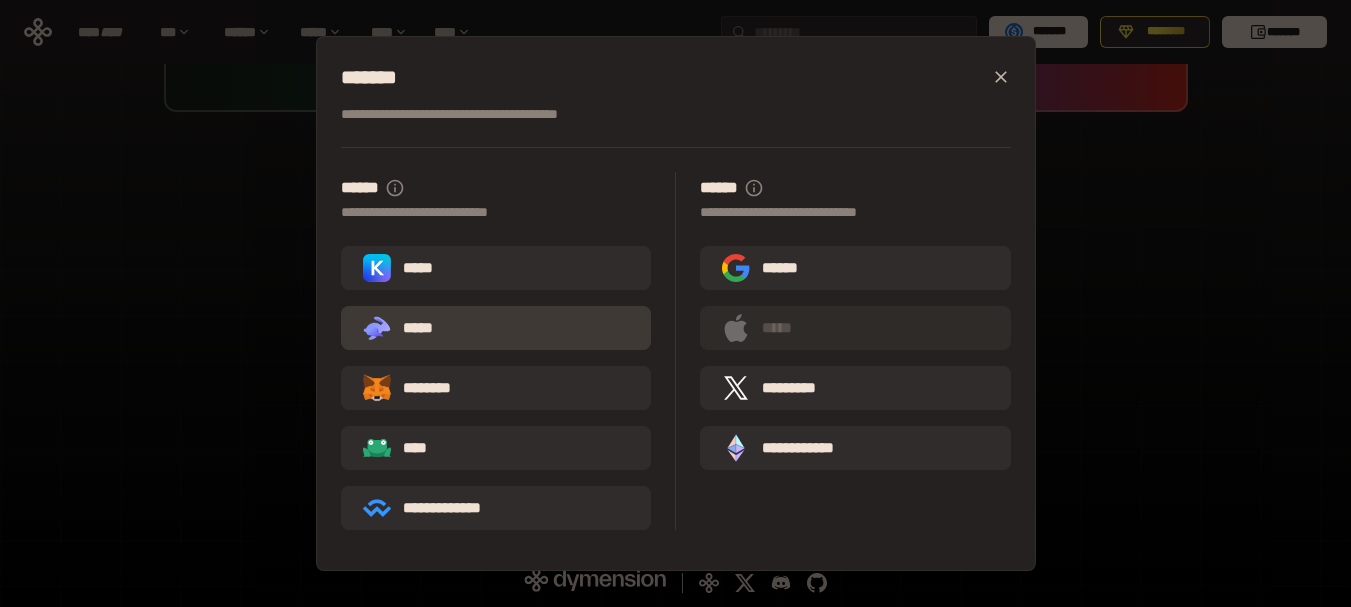 click on ".st0{fill:url(#SVGID_1_);}
.st1{fill-rule:evenodd;clip-rule:evenodd;fill:url(#SVGID_00000161597173617360504640000012432366591255278478_);}
.st2{fill-rule:evenodd;clip-rule:evenodd;fill:url(#SVGID_00000021803777515098205300000017382971856690286485_);}
.st3{fill:url(#SVGID_00000031192219548086493050000012287181694732331425_);}
*****" at bounding box center (496, 328) 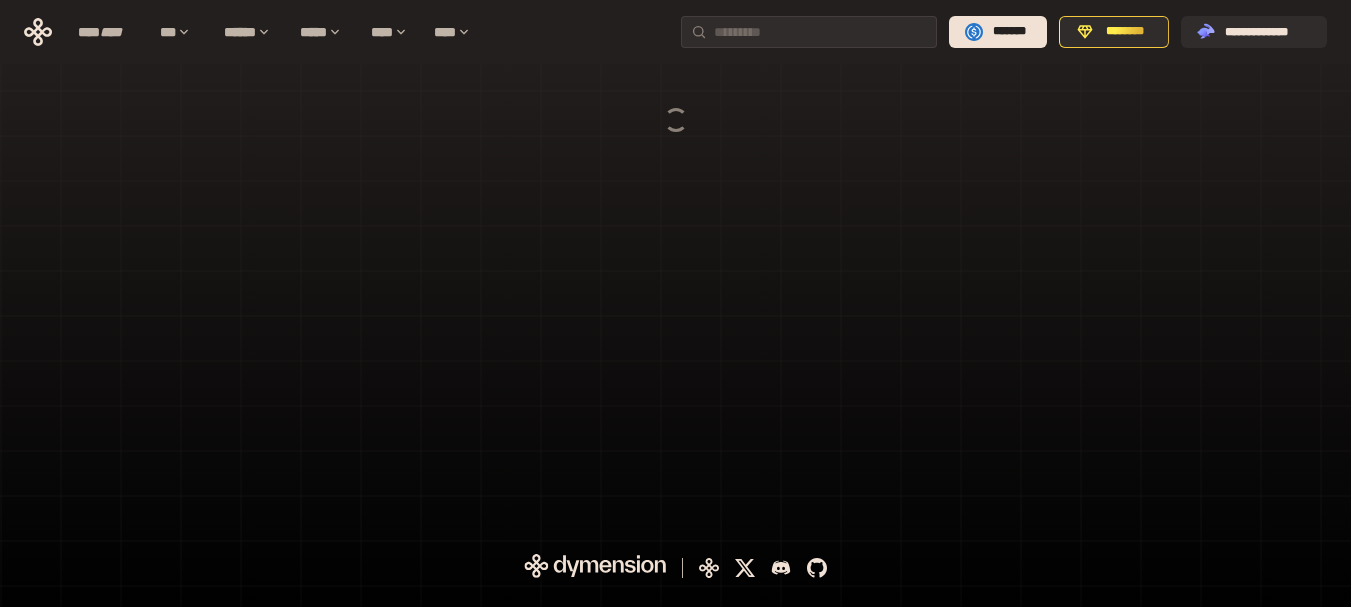 scroll, scrollTop: 0, scrollLeft: 0, axis: both 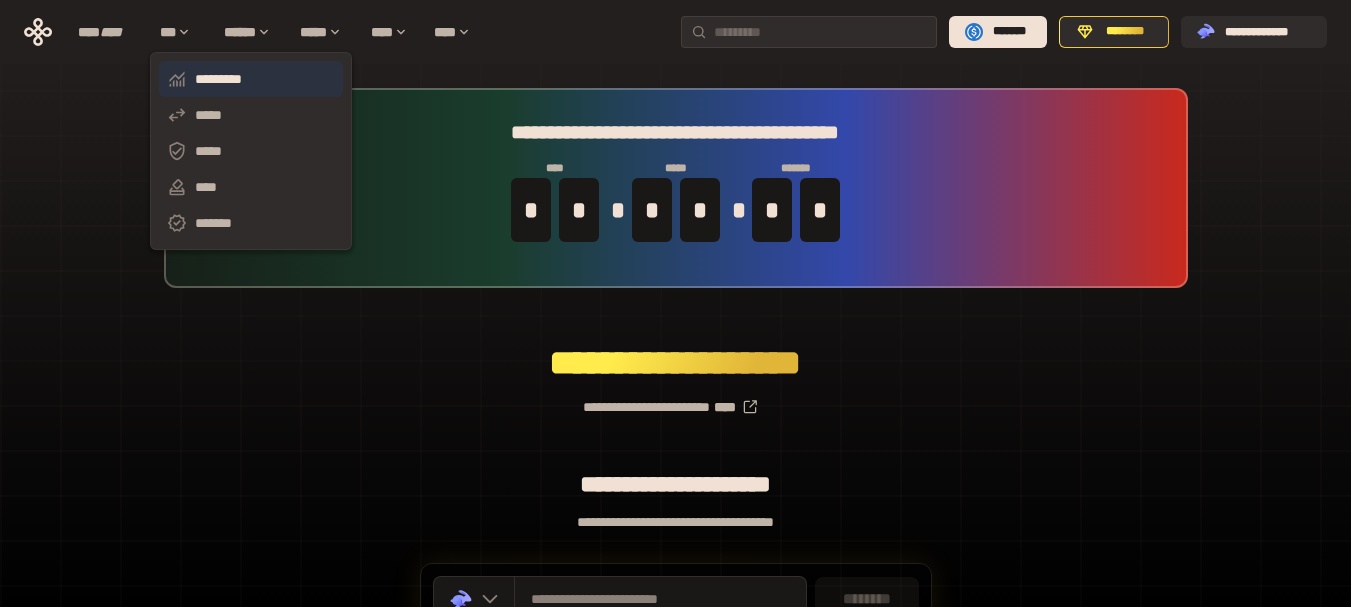 click on "*********" at bounding box center [251, 79] 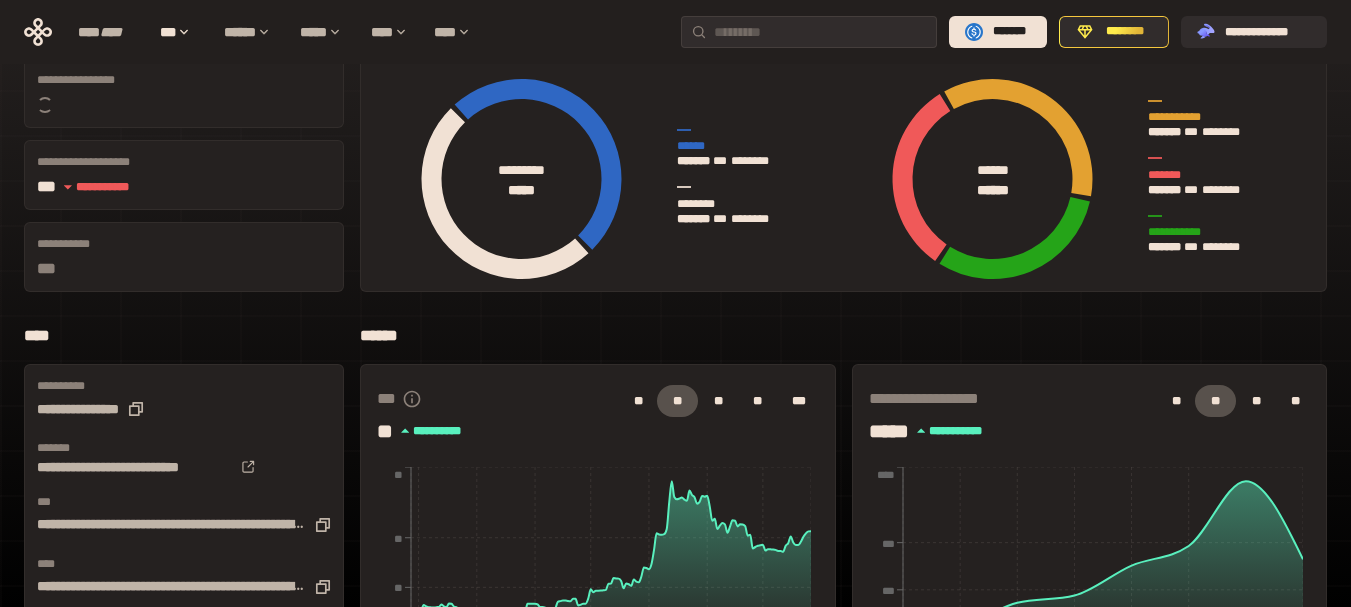 scroll, scrollTop: 200, scrollLeft: 0, axis: vertical 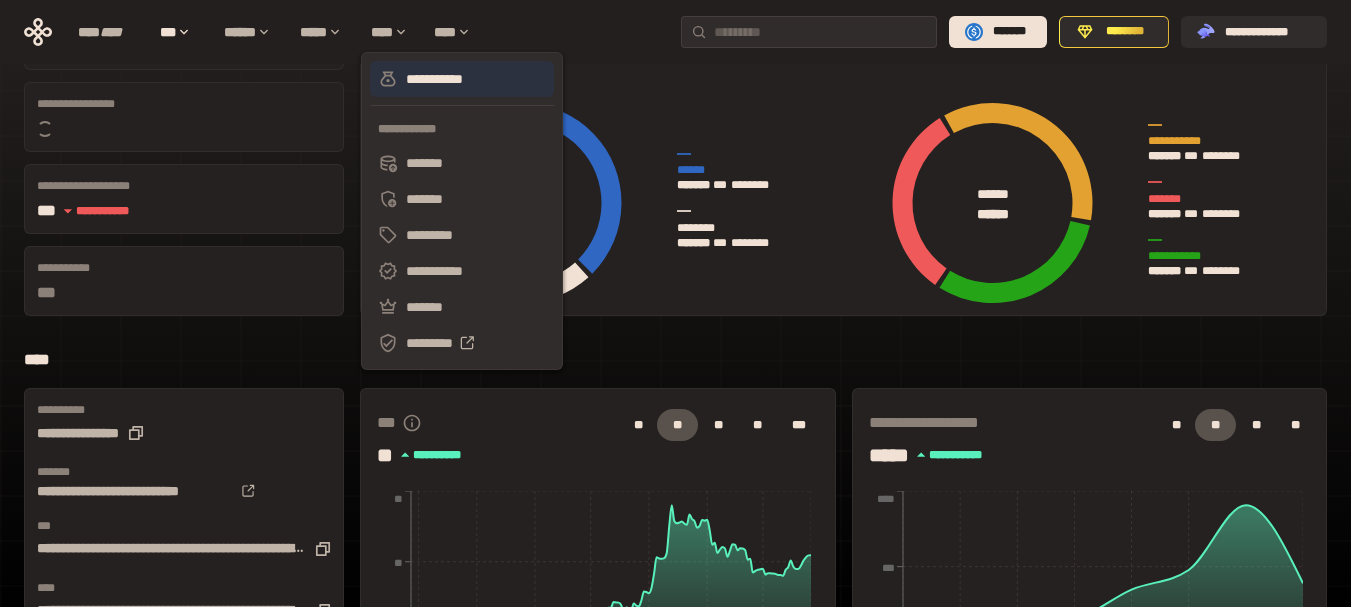 click on "**********" at bounding box center [462, 79] 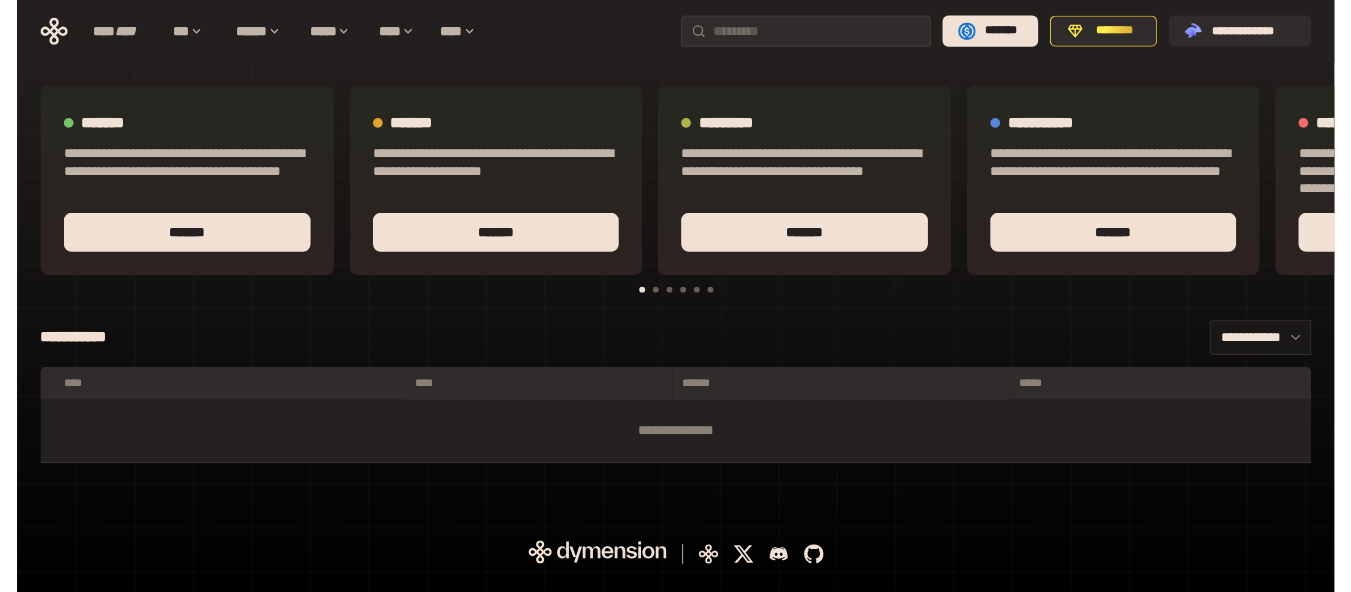 scroll, scrollTop: 0, scrollLeft: 0, axis: both 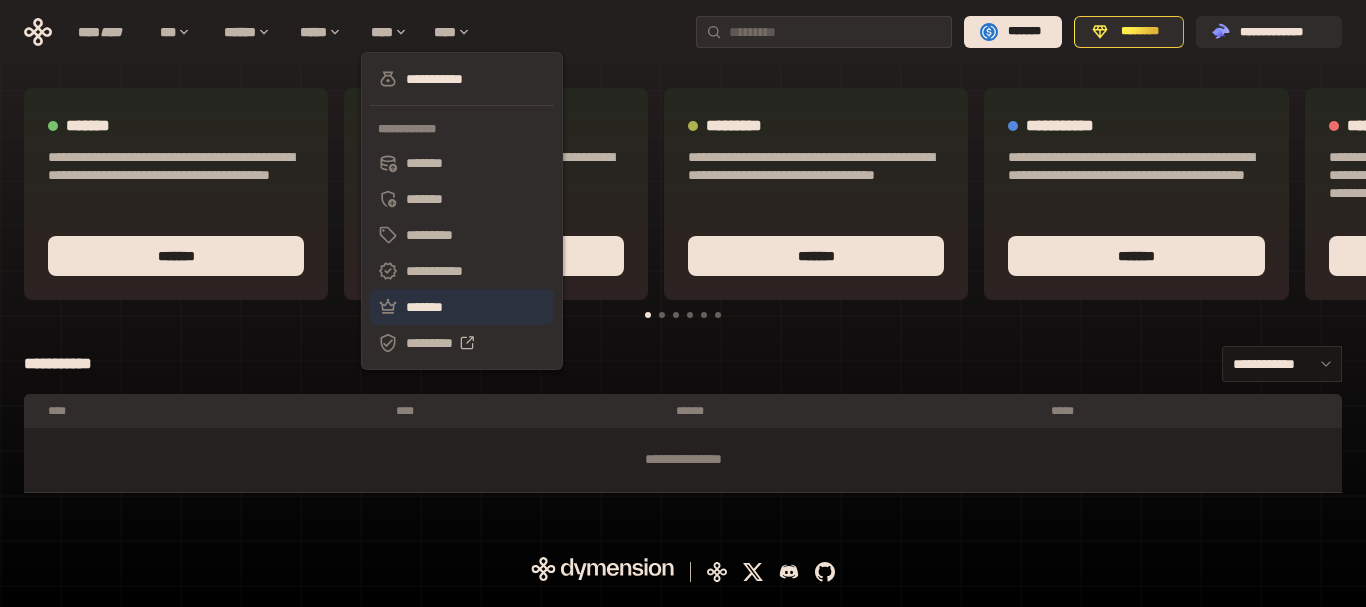 click on "*******" at bounding box center (462, 307) 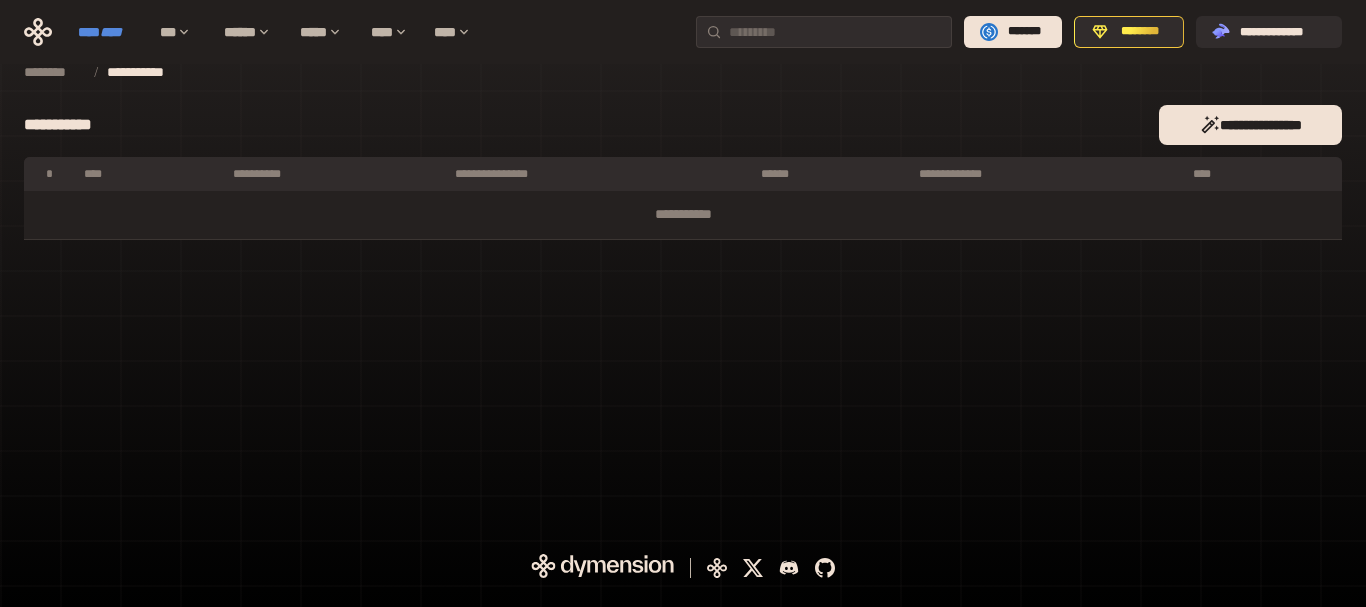 click on "**** ****" at bounding box center [109, 32] 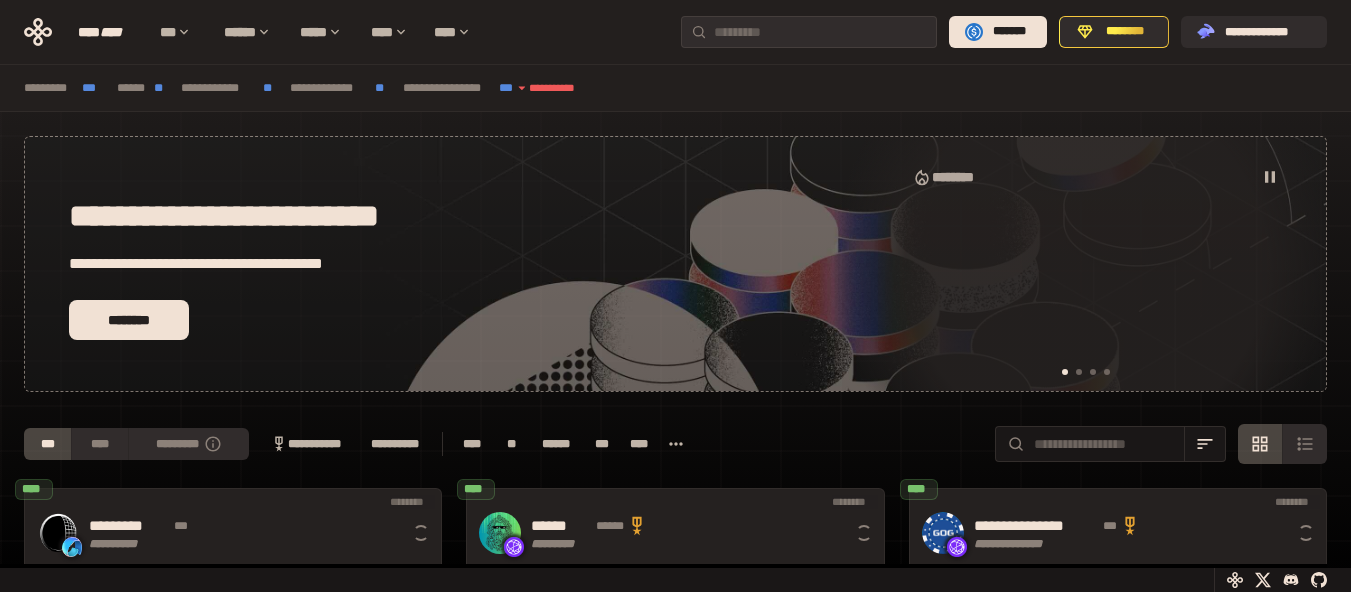 scroll, scrollTop: 0, scrollLeft: 16, axis: horizontal 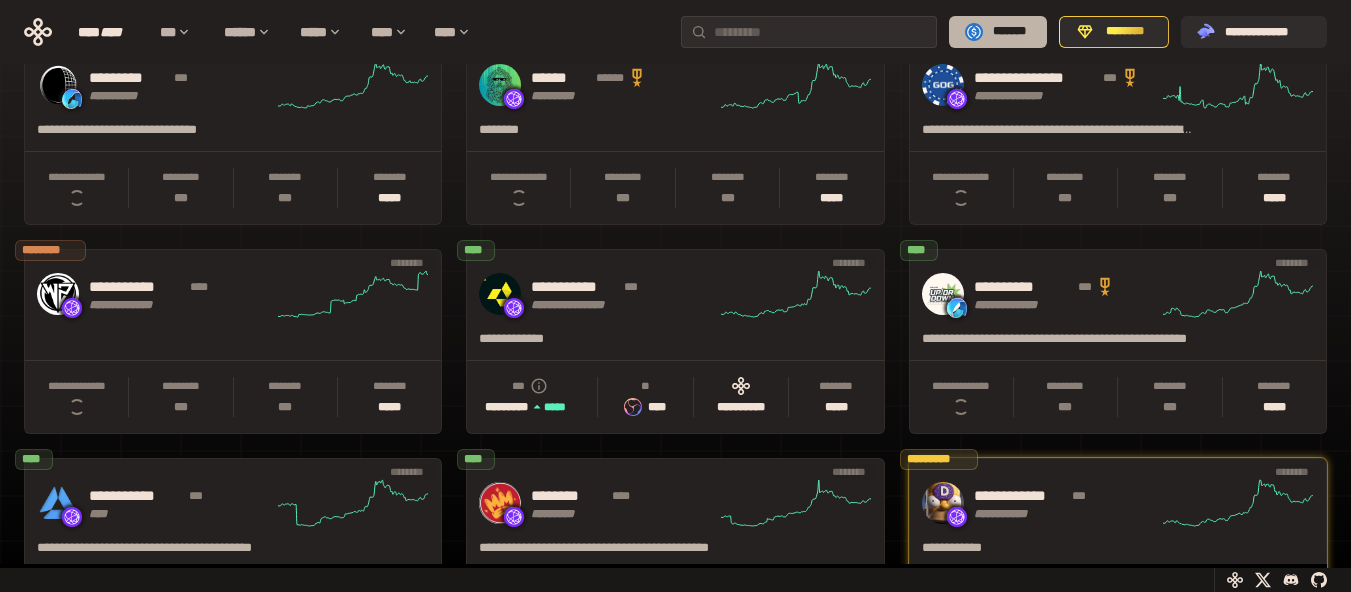click 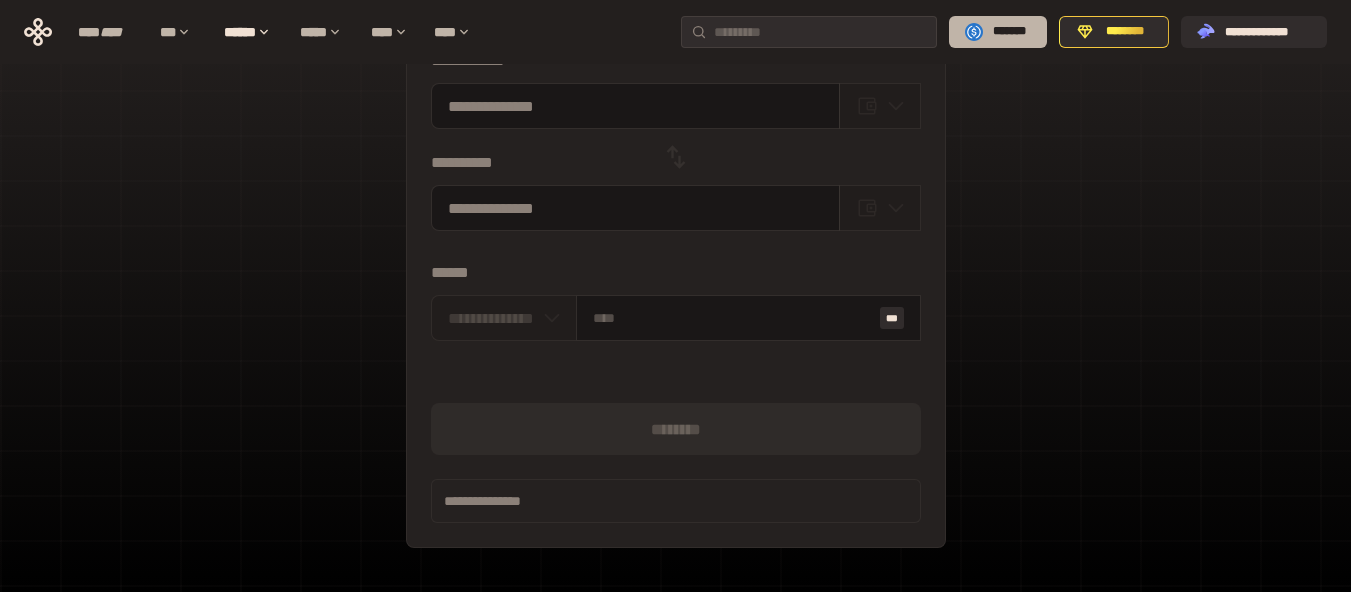 scroll, scrollTop: 181, scrollLeft: 0, axis: vertical 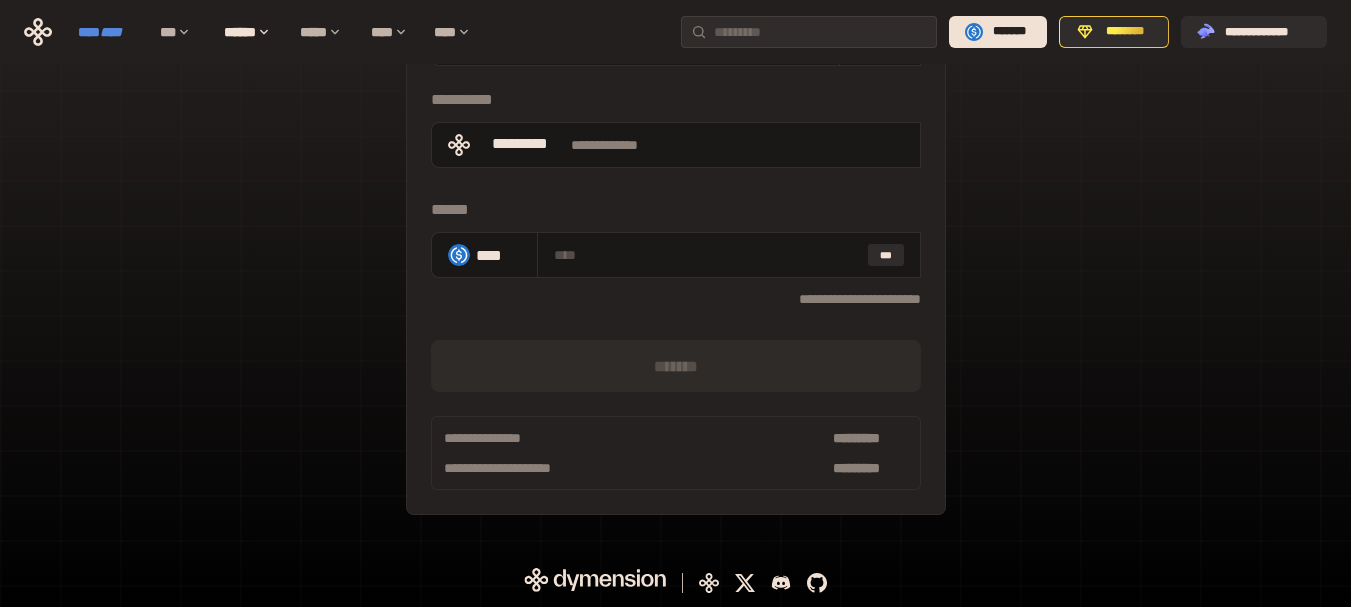 click on "**** ****" at bounding box center [109, 32] 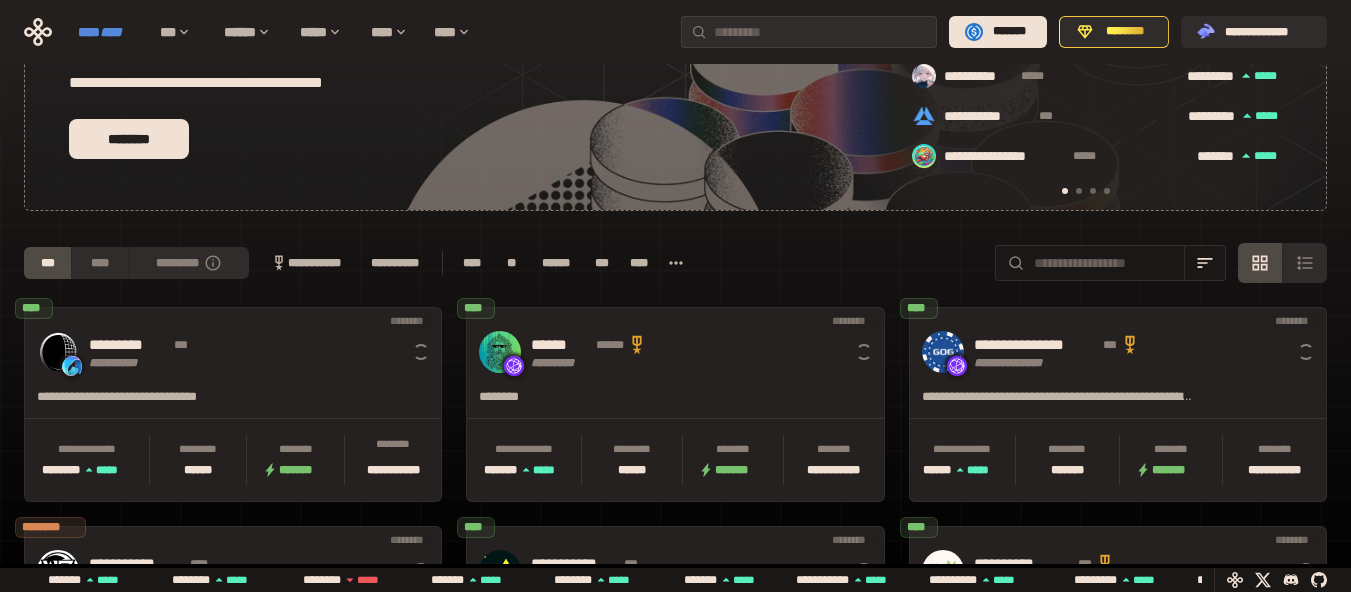 scroll, scrollTop: 0, scrollLeft: 16, axis: horizontal 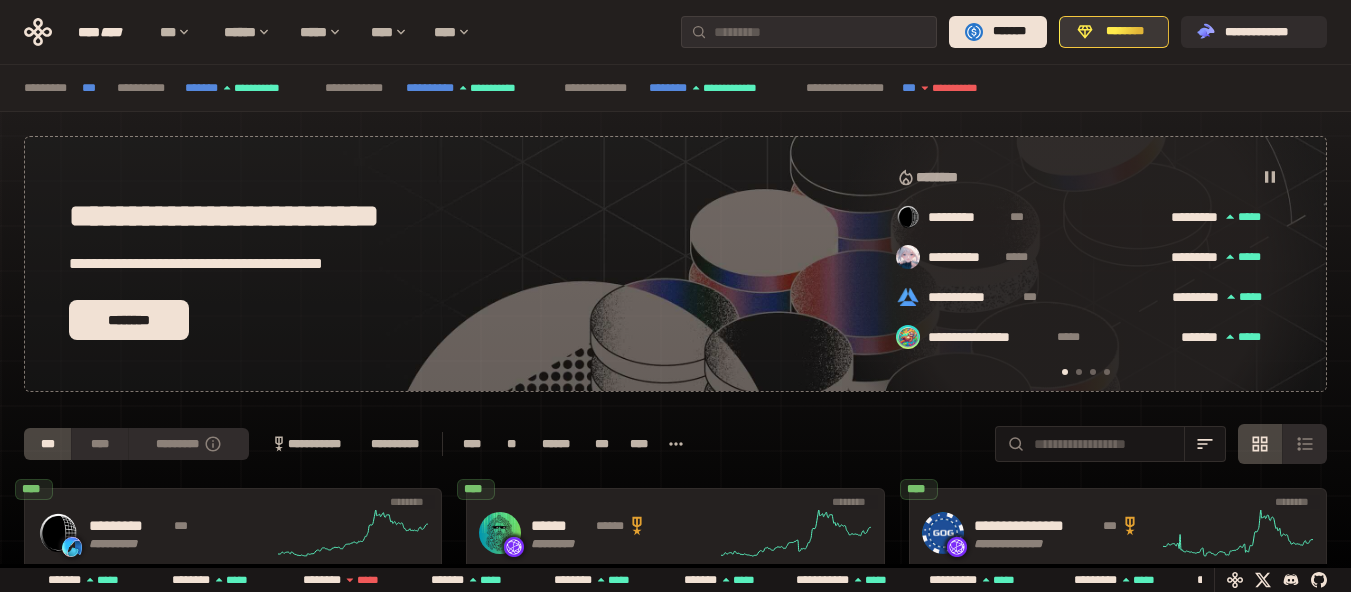 click on "********" at bounding box center [1125, 32] 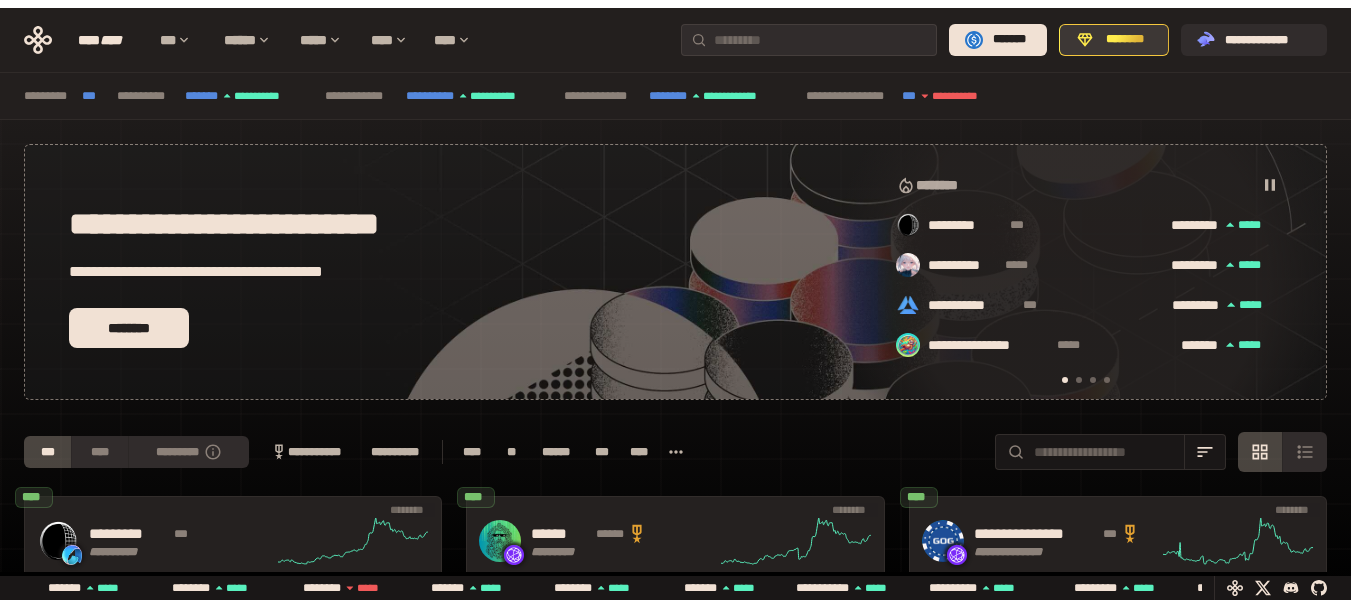 scroll, scrollTop: 0, scrollLeft: 0, axis: both 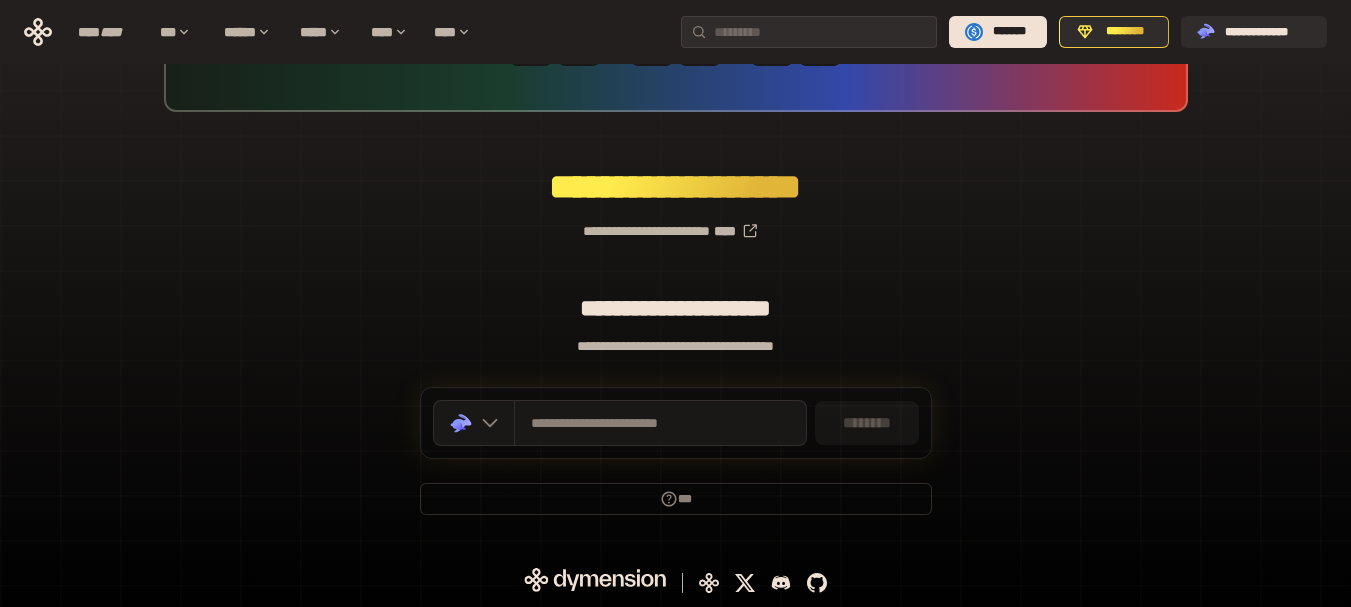 click on "********" at bounding box center [867, 423] 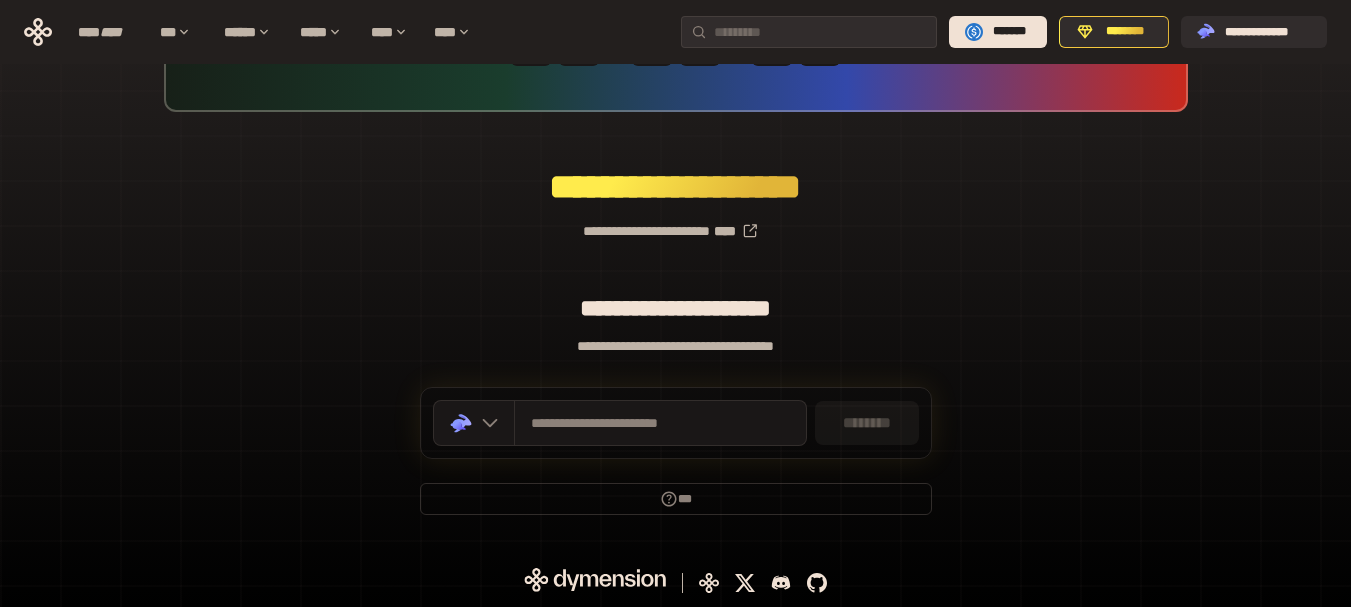 scroll, scrollTop: 38, scrollLeft: 0, axis: vertical 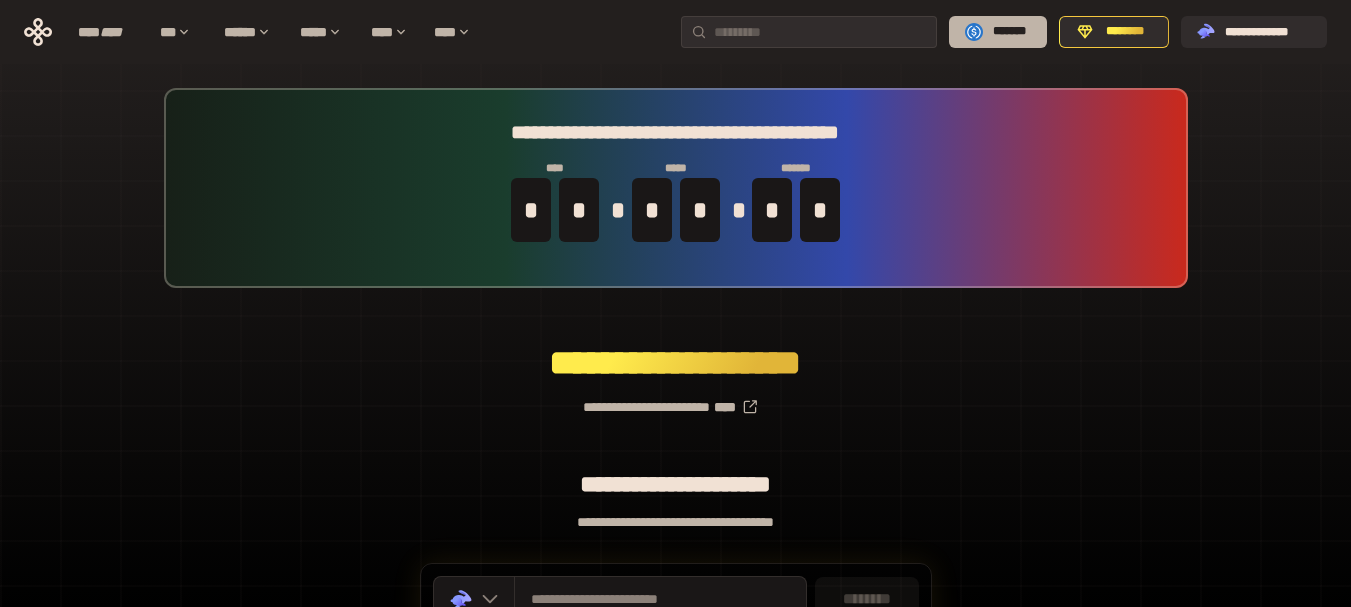 click on "*******" at bounding box center (1009, 32) 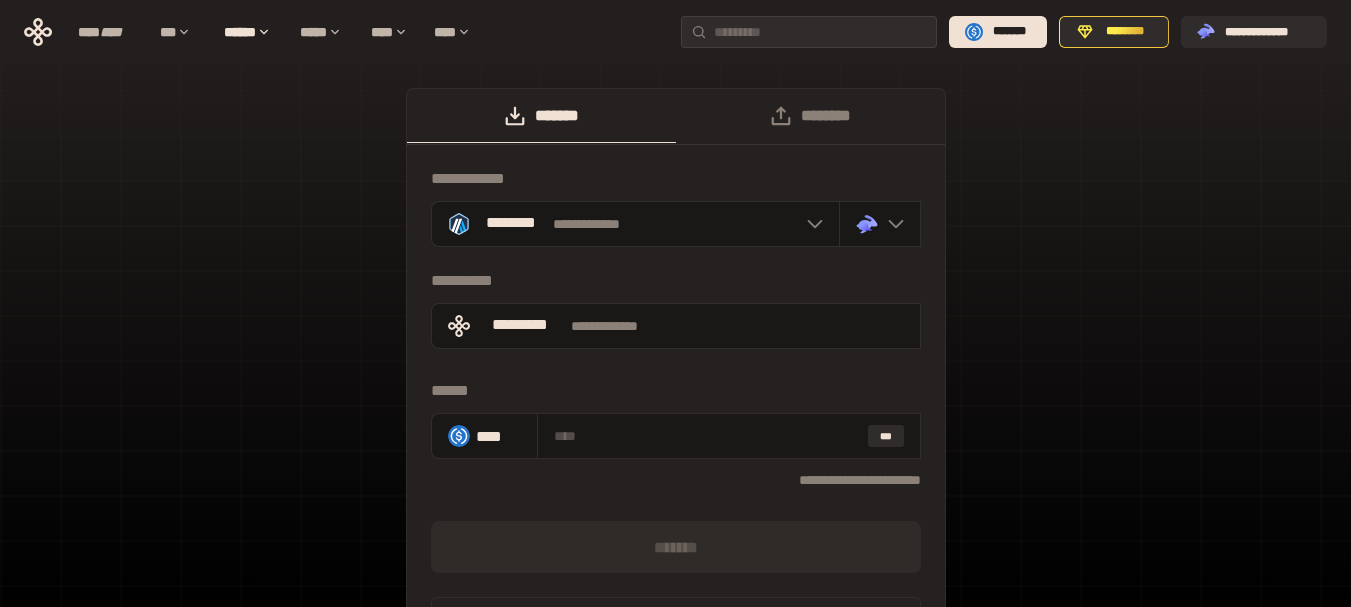 click on "**********" at bounding box center [675, 402] 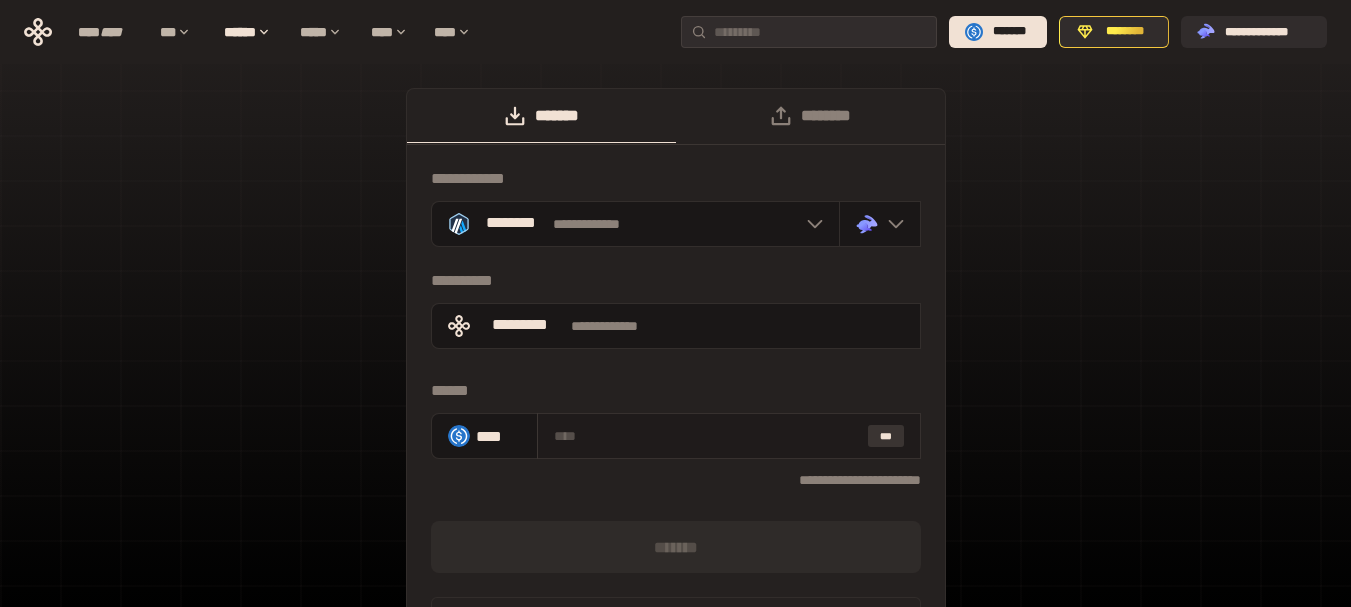 click on "***" at bounding box center [886, 436] 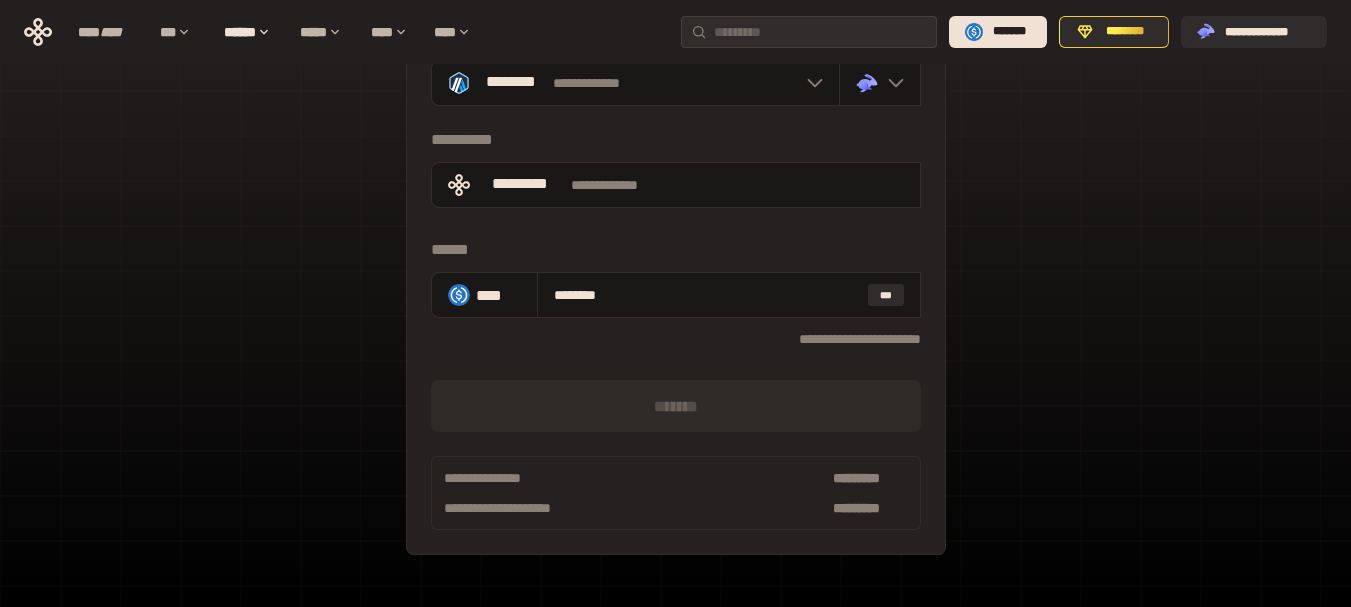 scroll, scrollTop: 181, scrollLeft: 0, axis: vertical 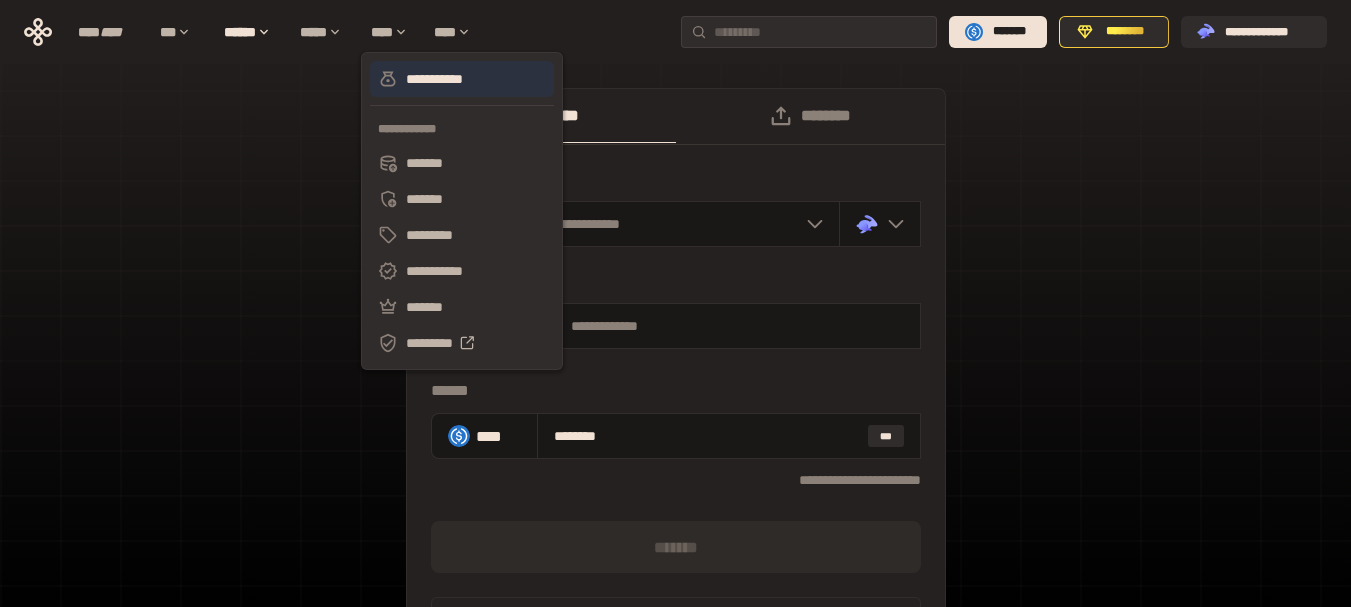 click on "**********" at bounding box center (462, 79) 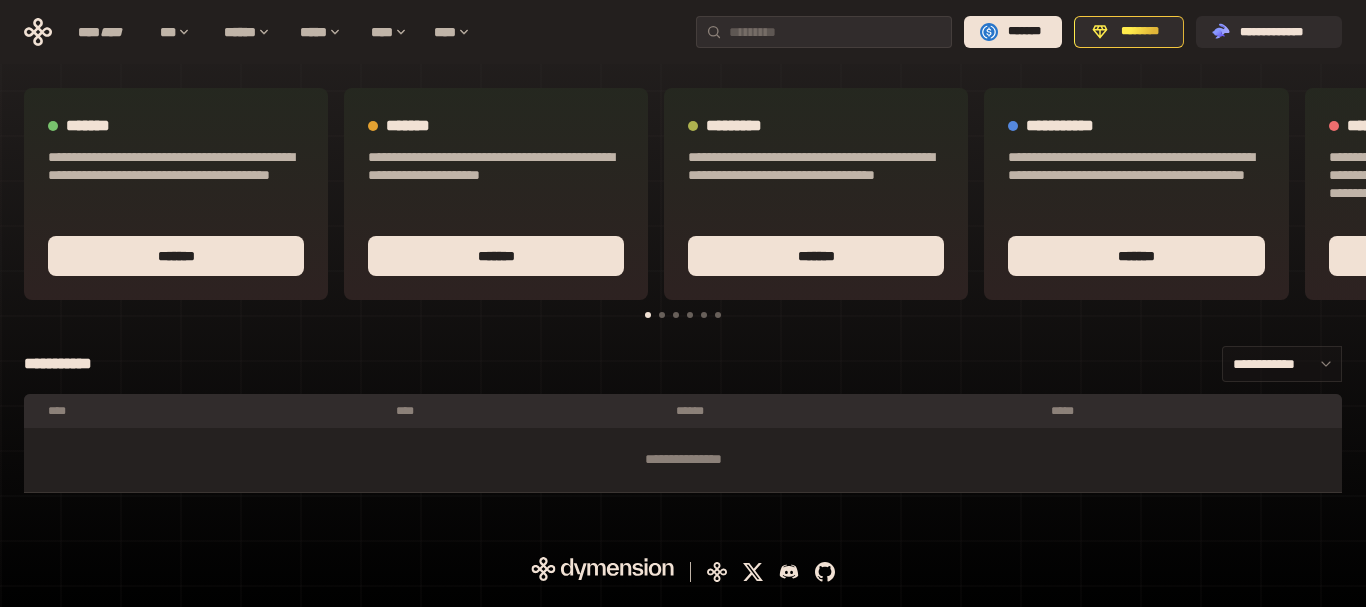 click on "**********" at bounding box center [1282, 364] 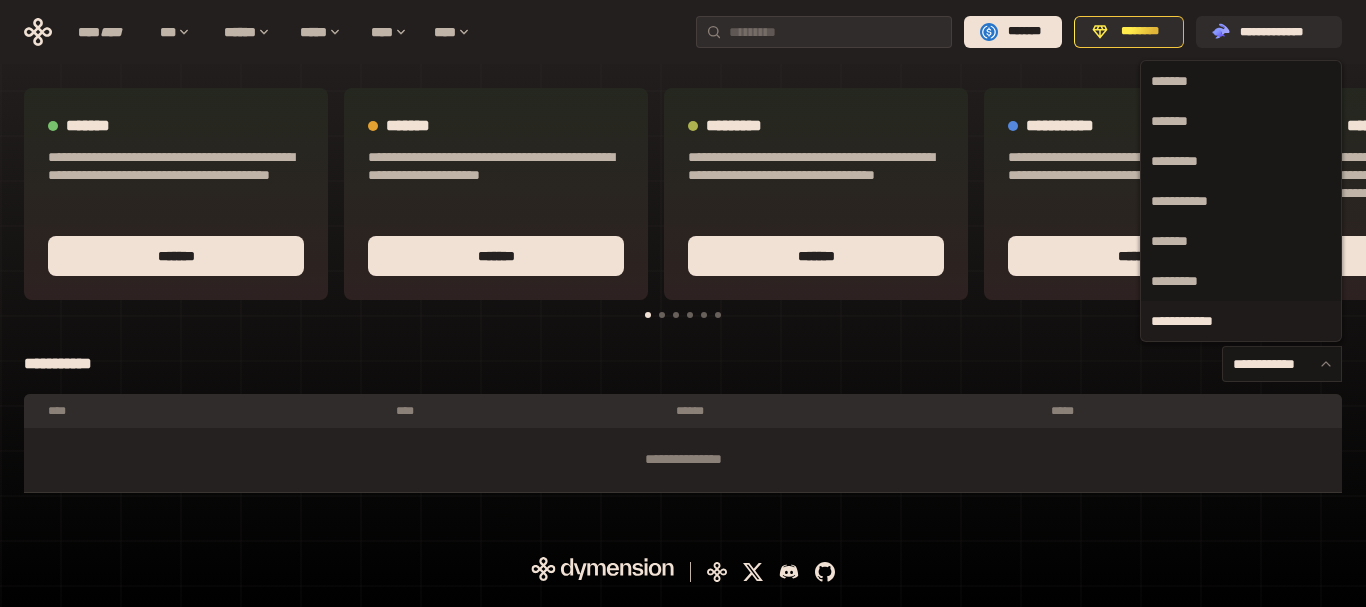 click on "**********" at bounding box center (683, 364) 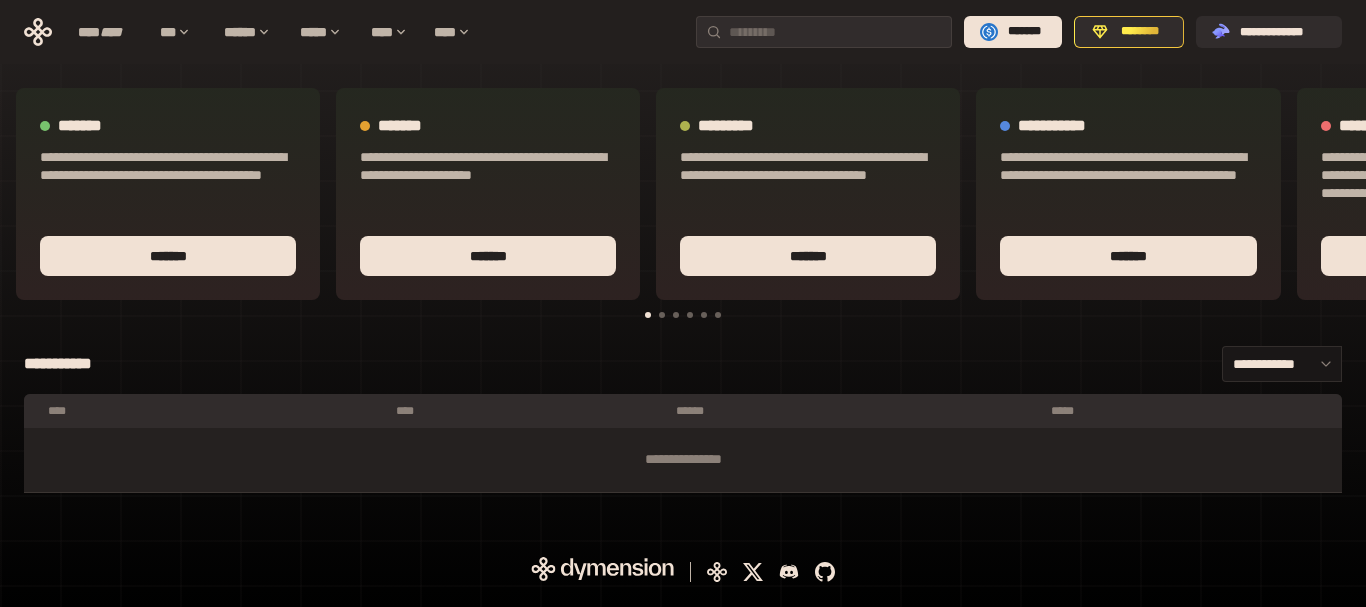 scroll, scrollTop: 0, scrollLeft: 0, axis: both 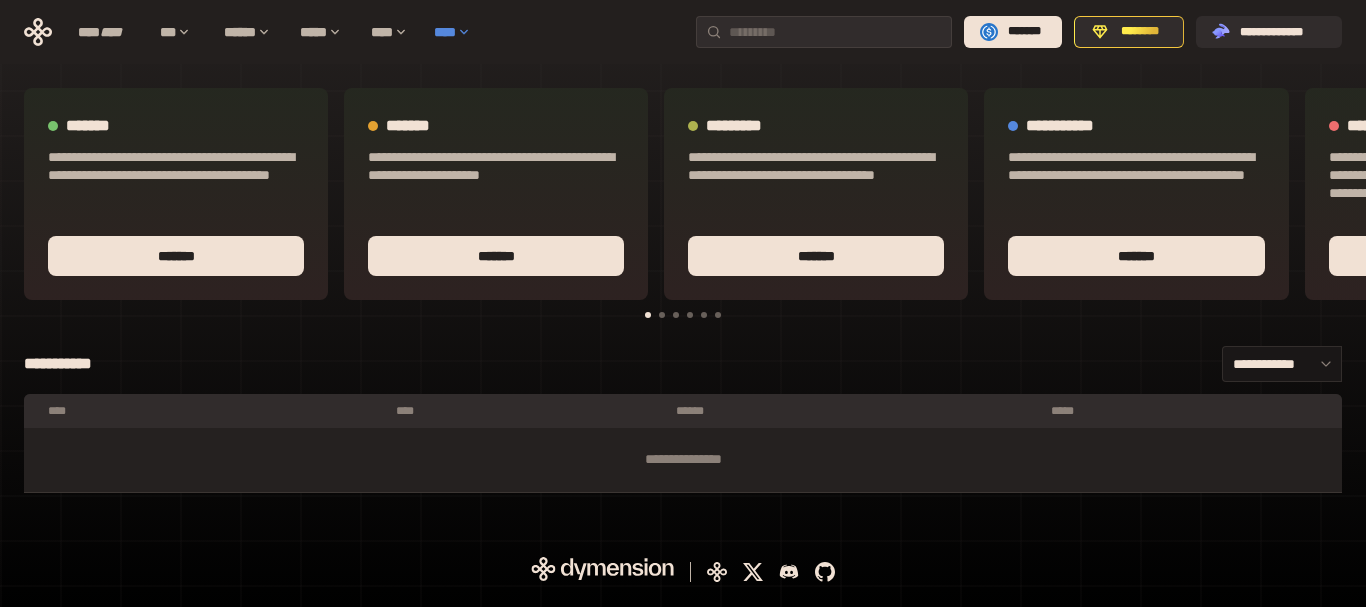 click on "****" at bounding box center (457, 32) 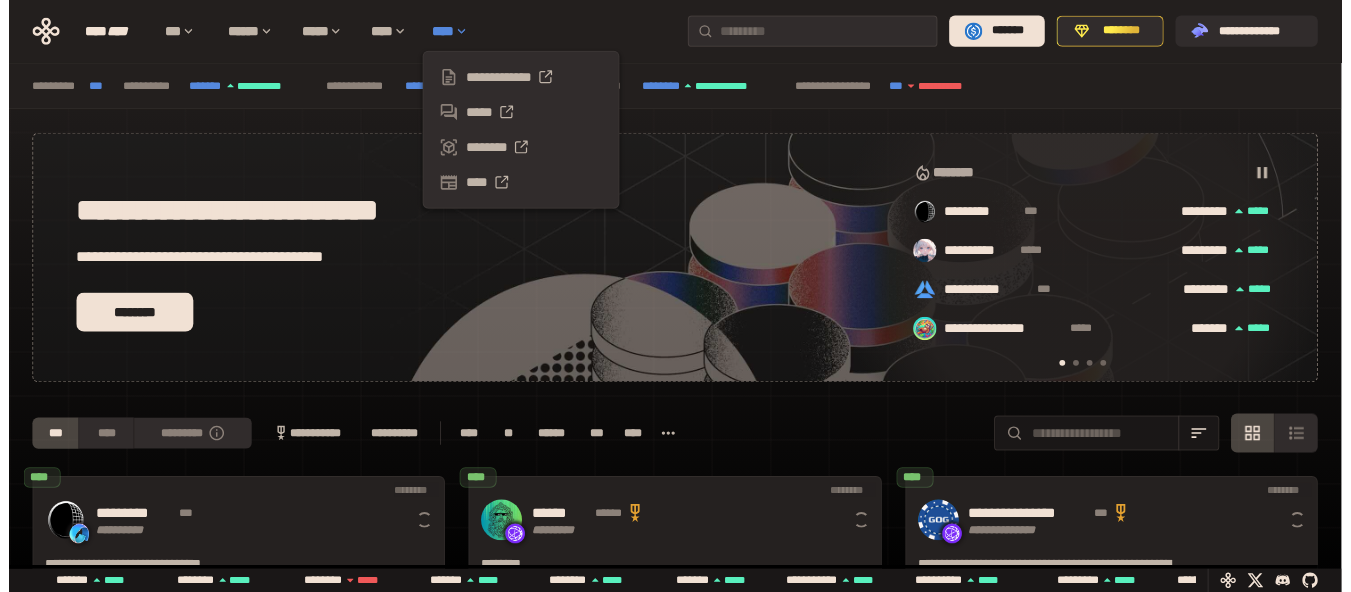 scroll, scrollTop: 0, scrollLeft: 15, axis: horizontal 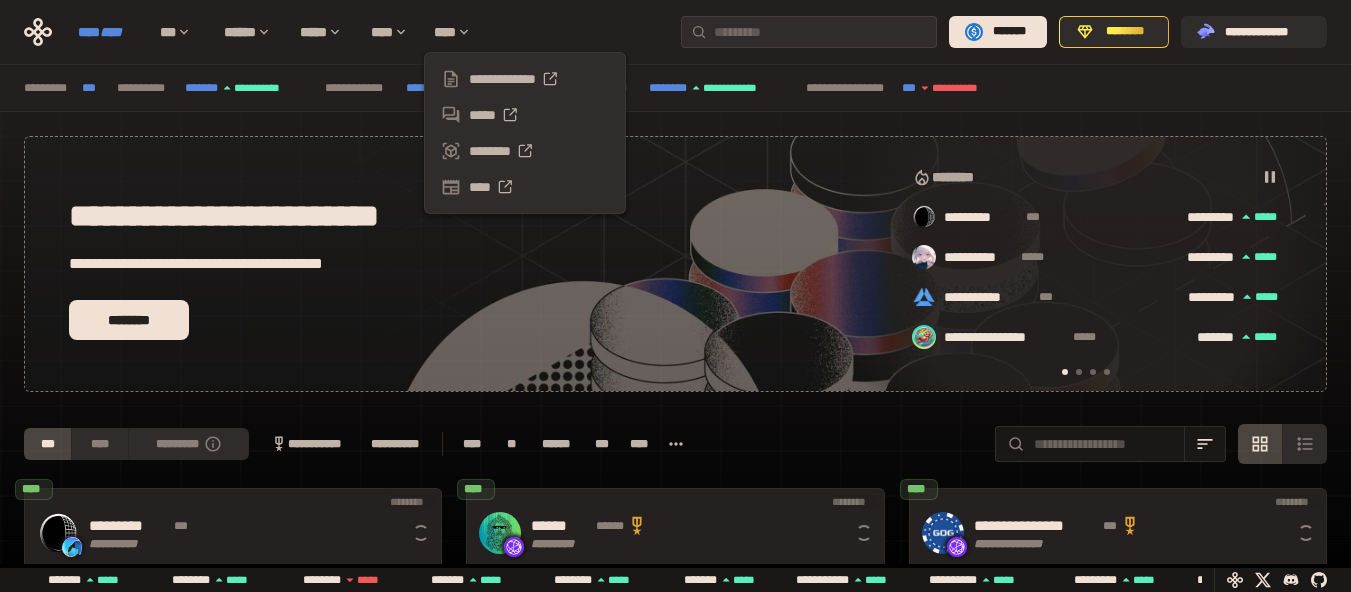 click on "**** ****" at bounding box center [109, 32] 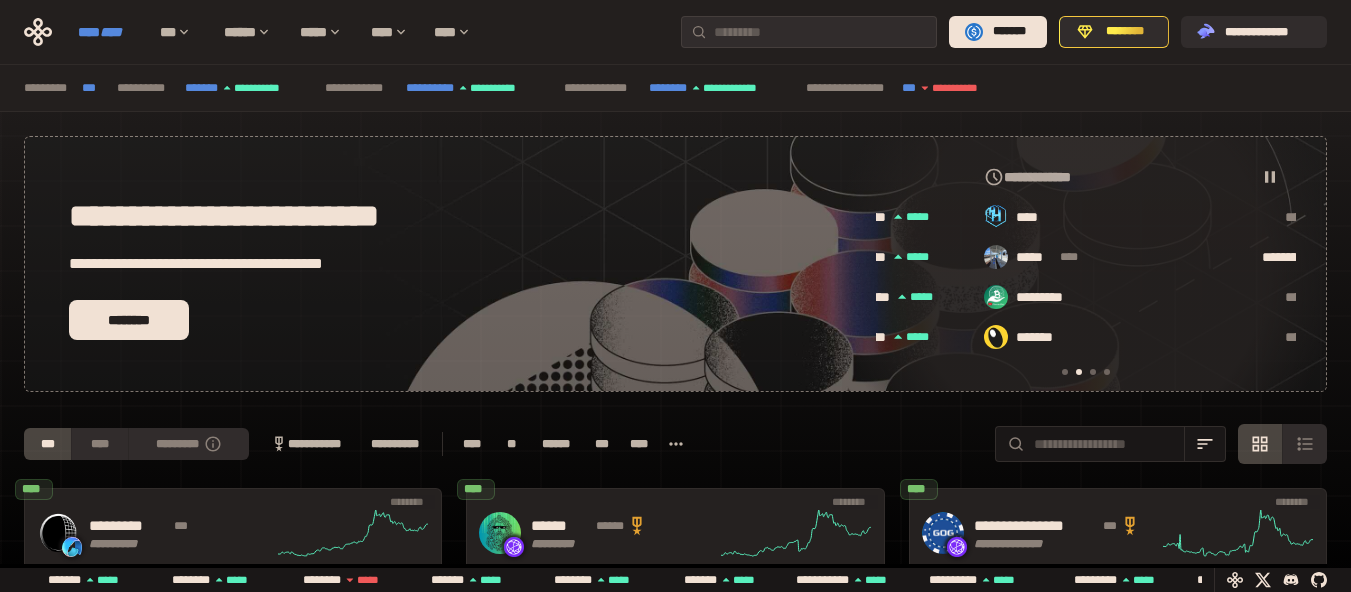 scroll, scrollTop: 0, scrollLeft: 856, axis: horizontal 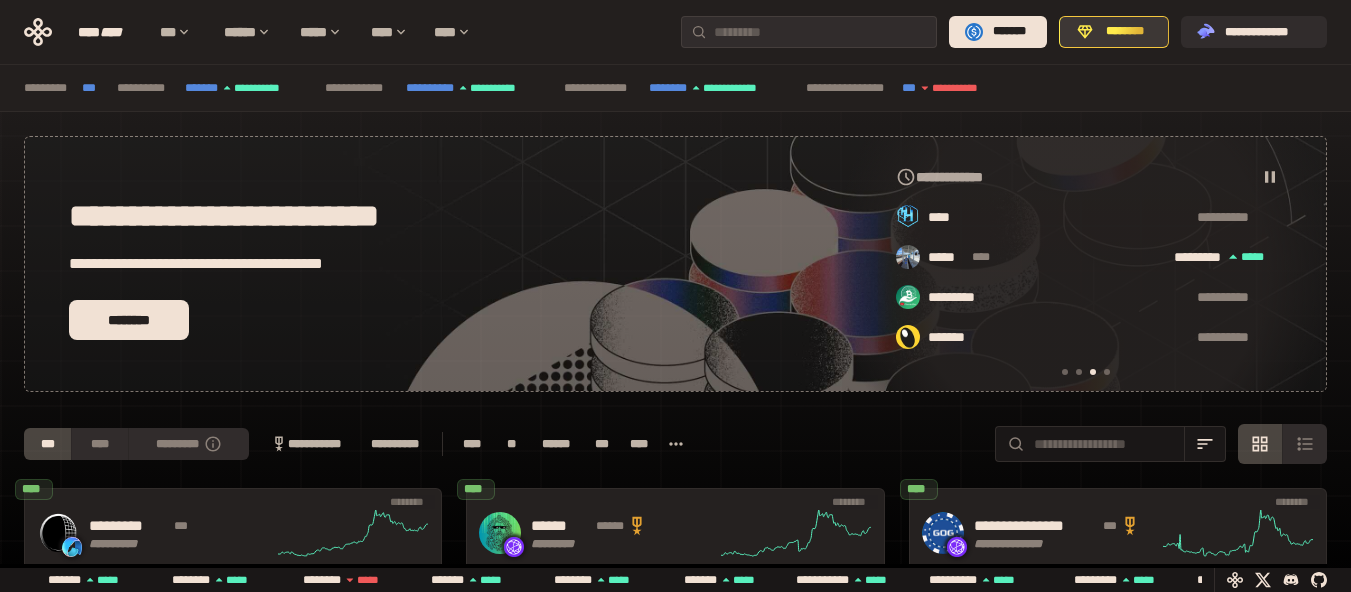 click on "********" at bounding box center [1114, 32] 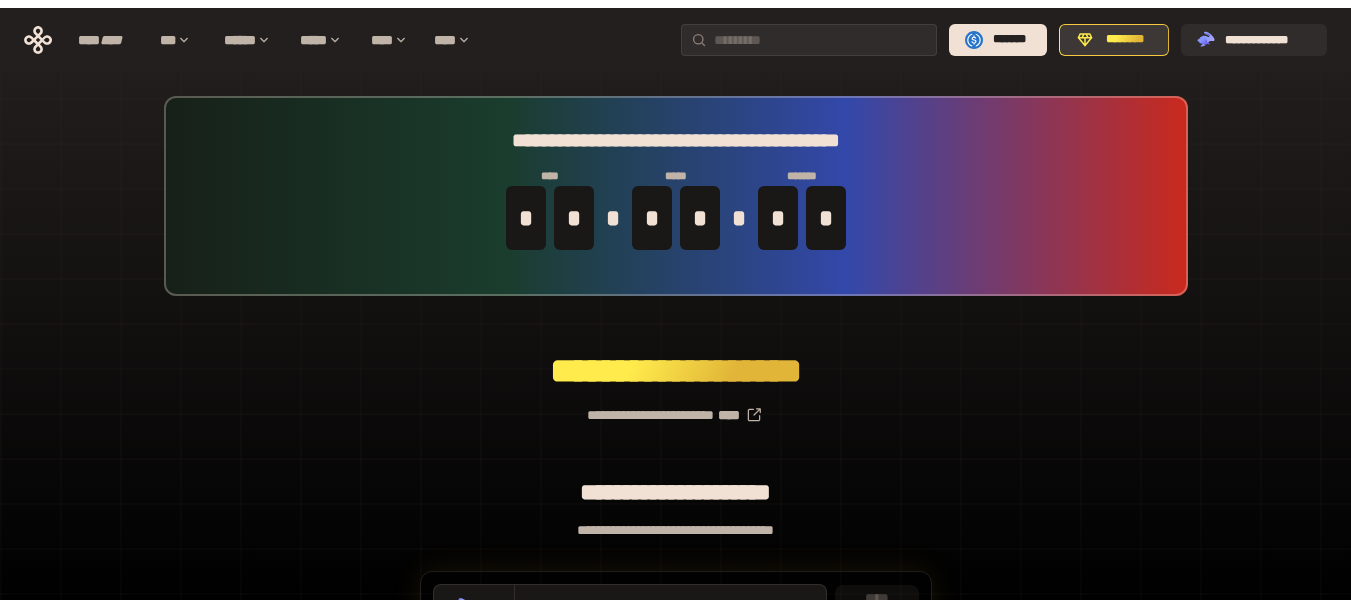 scroll, scrollTop: 0, scrollLeft: 0, axis: both 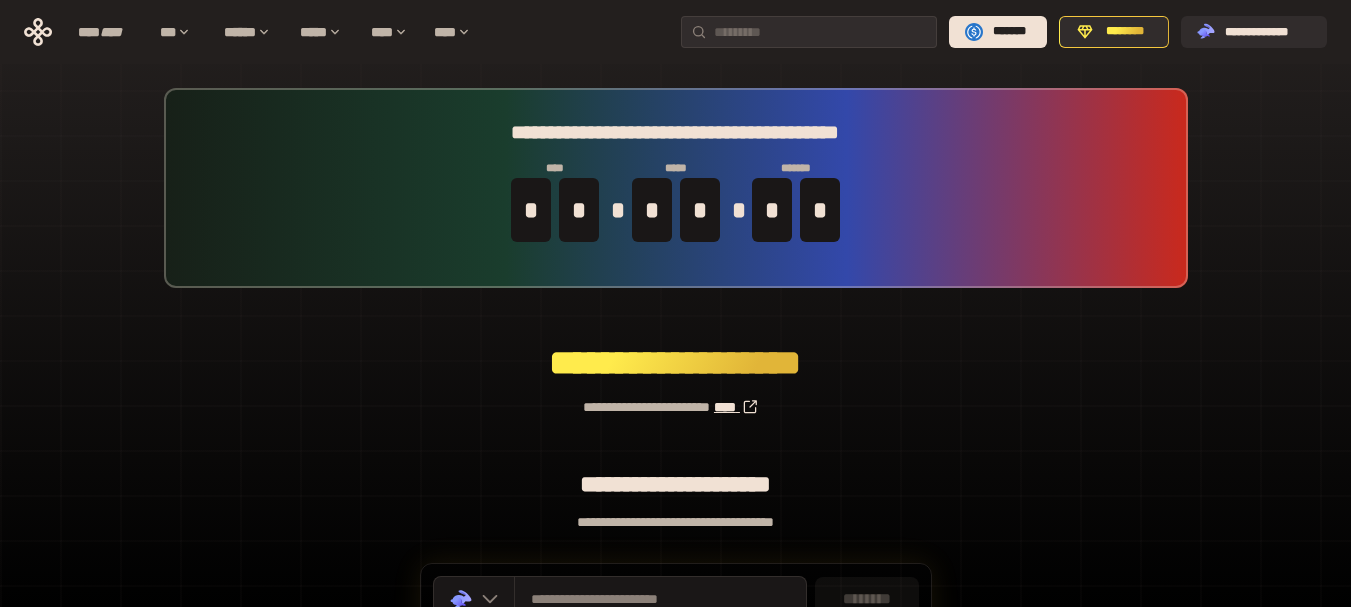 click on "****" at bounding box center [741, 407] 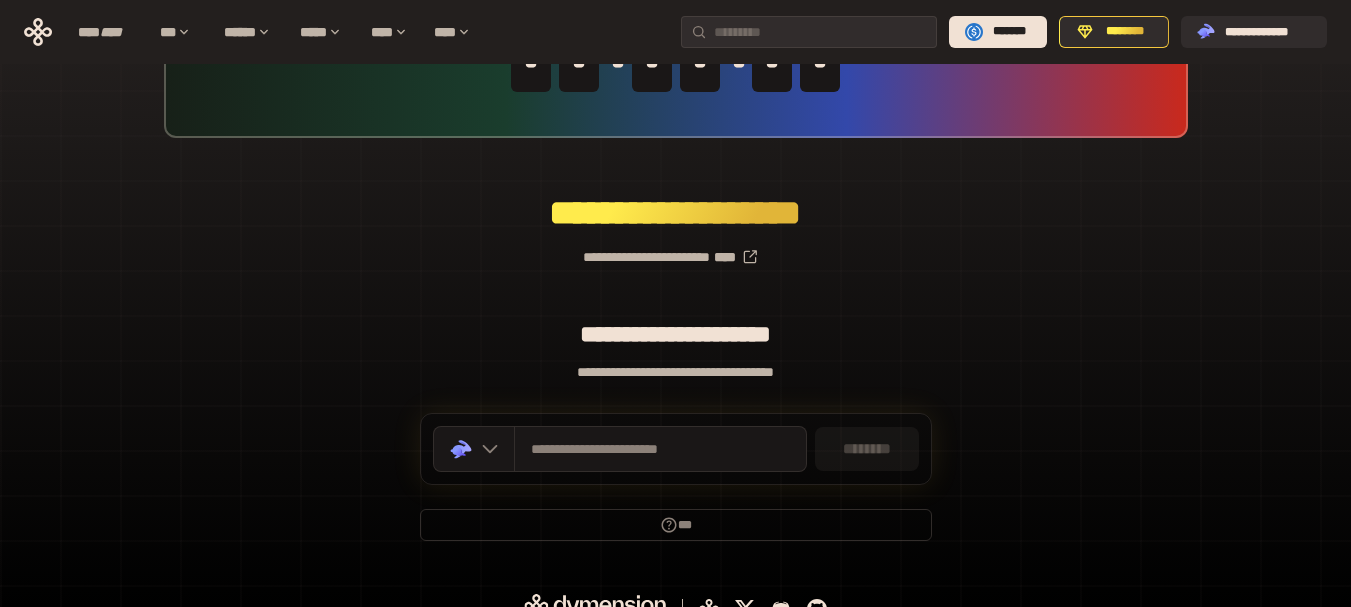 scroll, scrollTop: 176, scrollLeft: 0, axis: vertical 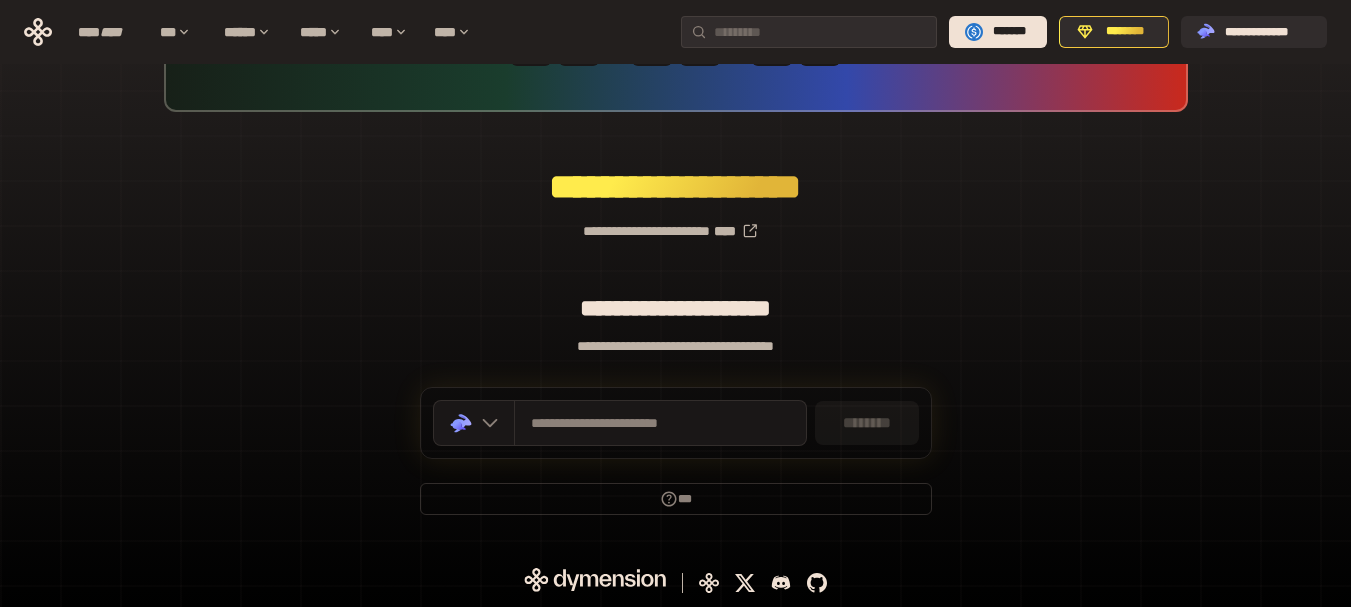 click on "********" at bounding box center [867, 423] 